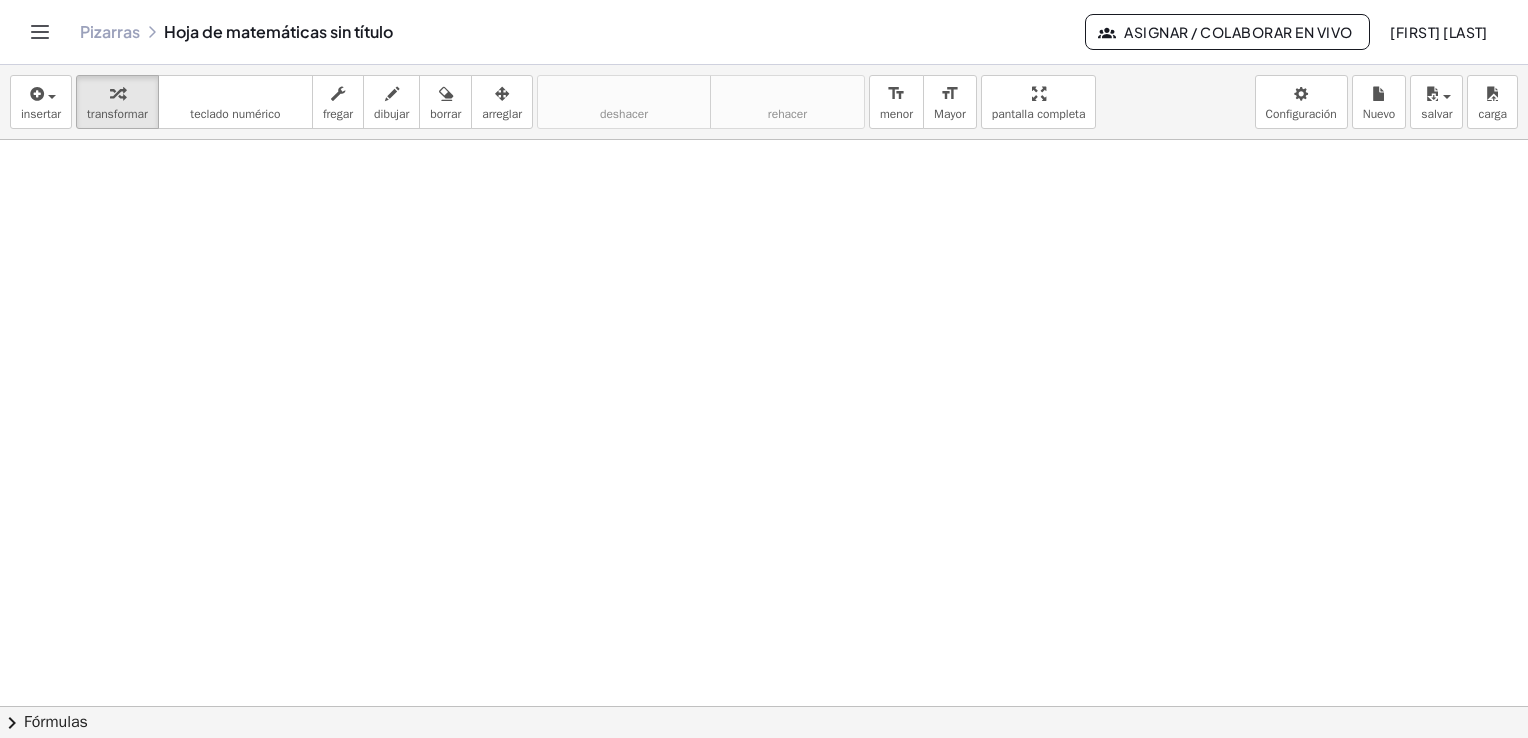 scroll, scrollTop: 0, scrollLeft: 0, axis: both 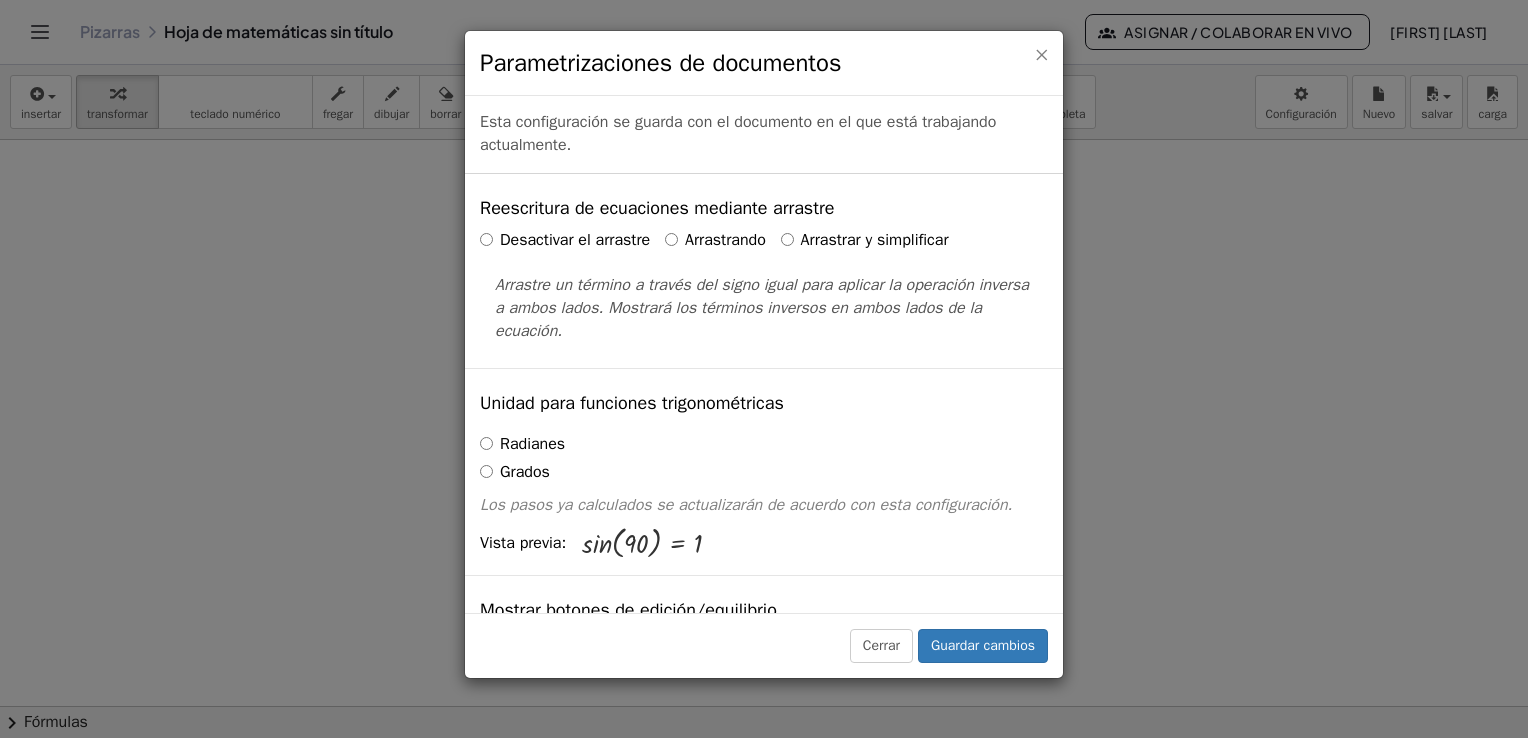 click on "×" at bounding box center (1041, 54) 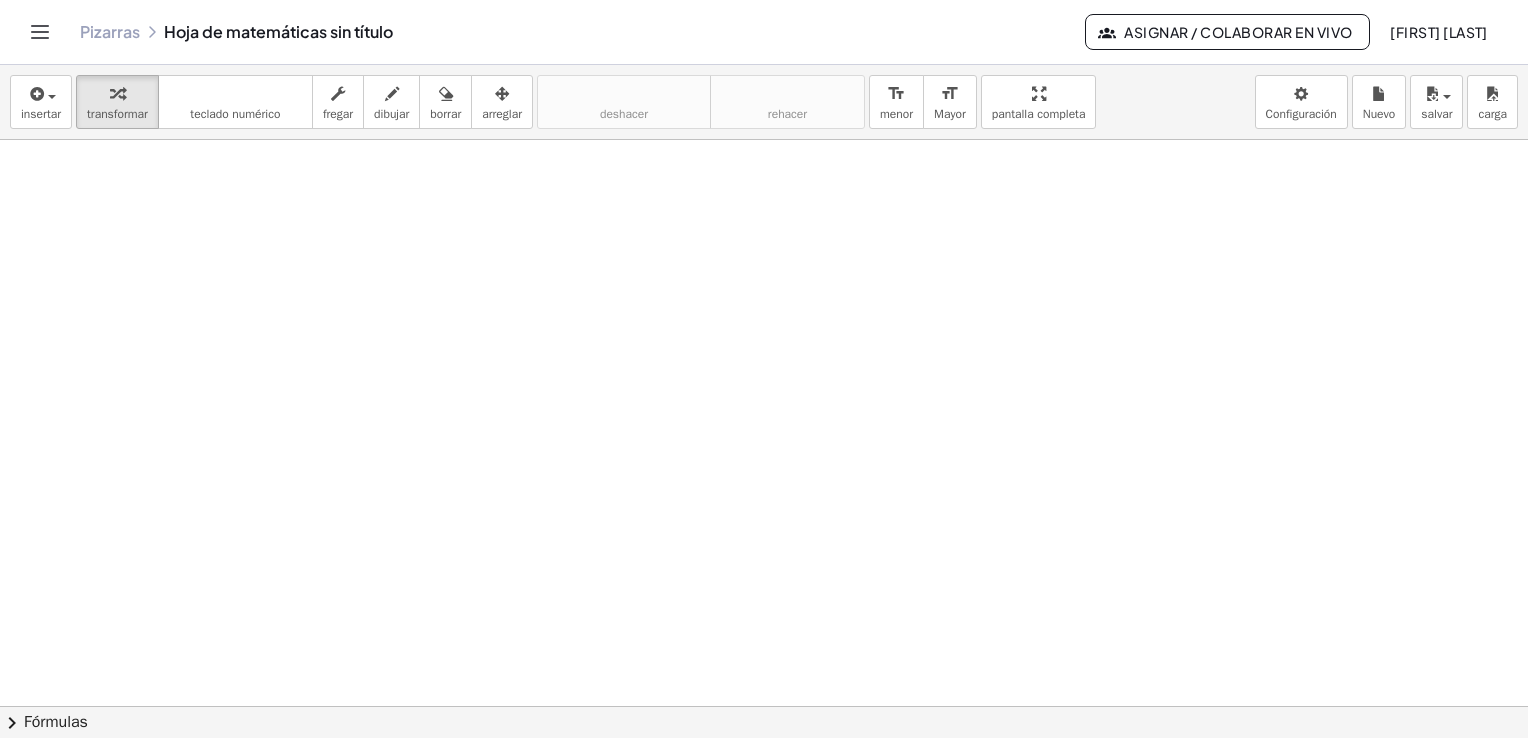click at bounding box center [764, 772] 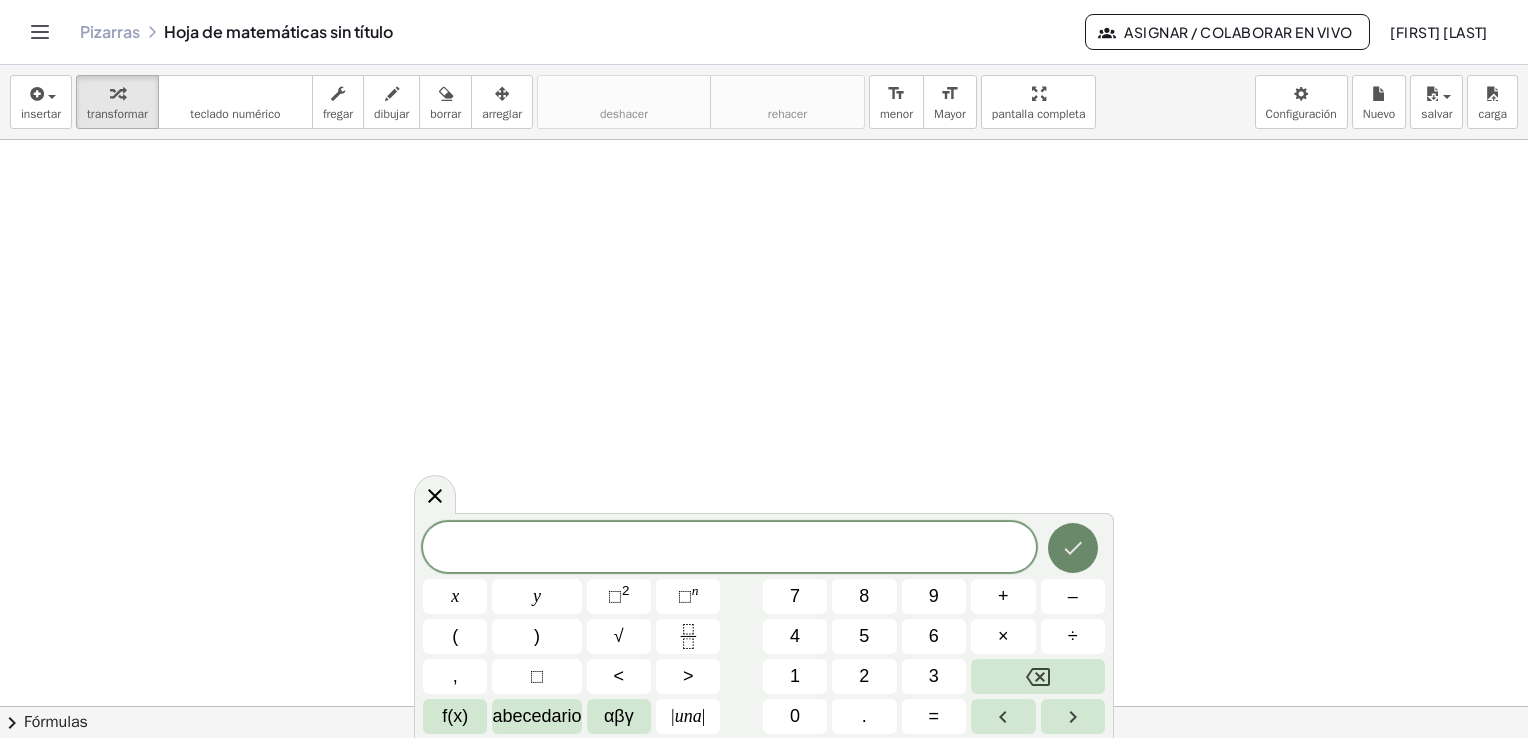 click 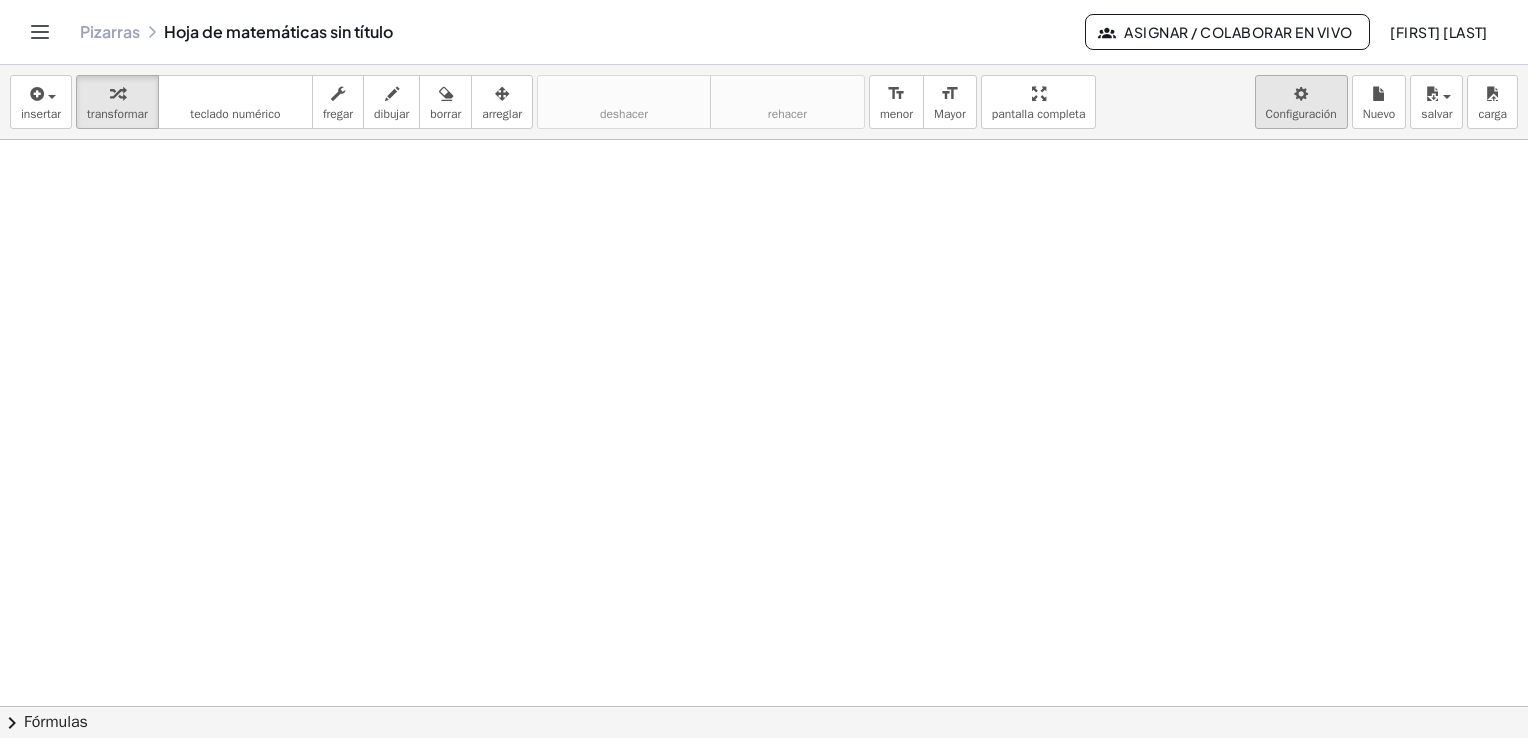 click on "Actividades matemáticas comprensibles Comenzar Banco de actividades Trabajo asignado Clases Pizarras ¡Hazte Premium! Referencia Cuenta v1.28.3 | Política de privacidad © Año 2025 | Graspable, Inc. Pizarras Hoja de matemáticas sin título Asignar / Colaborar en vivo  Fernando Sayas   insertar select one: Math Expression Function Text Youtube Video Graphing Geometry Geometry 3D transformar teclado teclado numérico fregar dibujar borrar arreglar deshacer deshacer rehacer rehacer format_size menor format_size Mayor pantalla completa carga   salvar Nuevo Configuración × chevron_right  Fórmulas
Drag one side of a formula onto a highlighted expression on the canvas to apply it.
Quadratic Formula
+ · a · x 2 + · b · x + c = 0
⇔
x = · ( − b ± 2 √ ( + b 2 − · 4 · a · c ) ) · 2 · a
+ x 2" at bounding box center [764, 369] 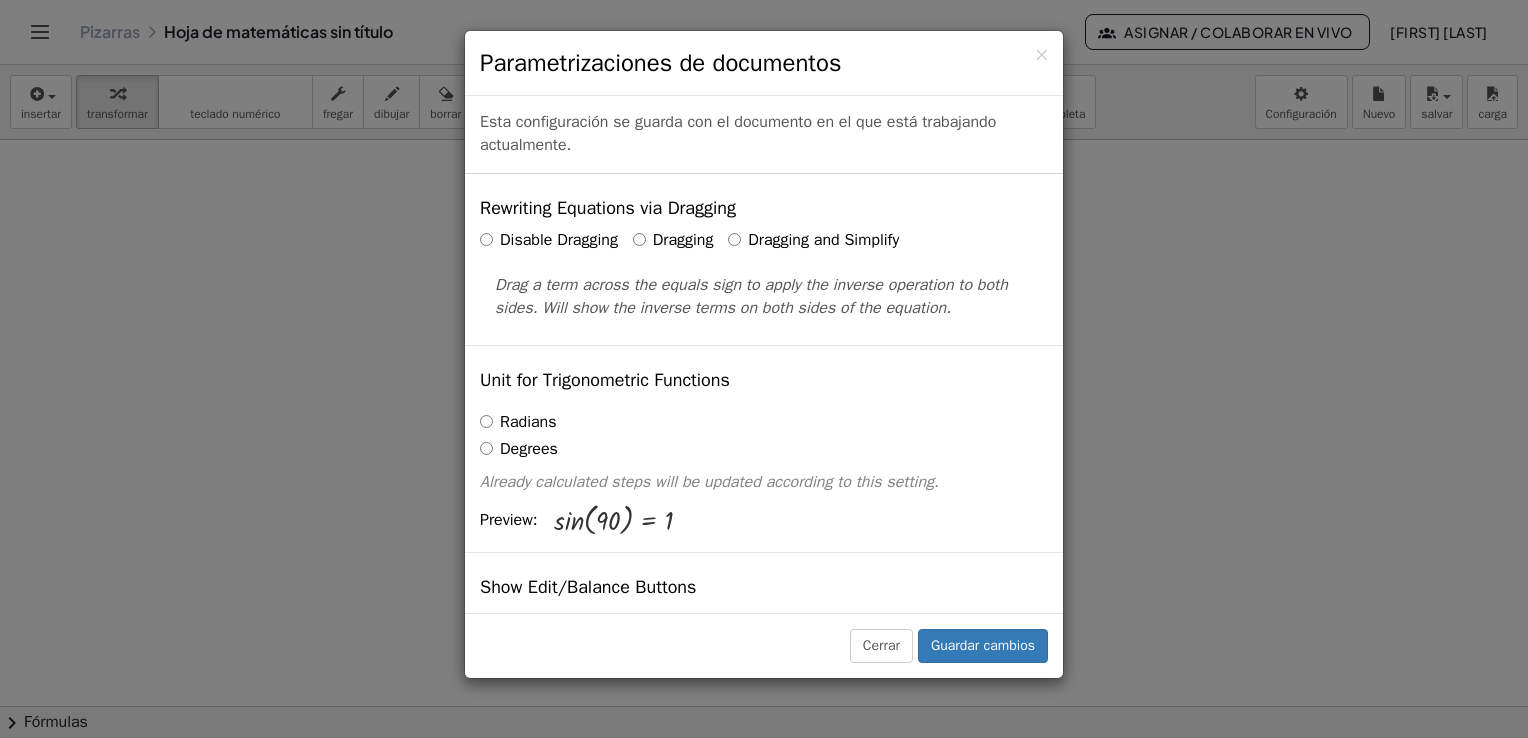 click on "× Parametrizaciones de documentos Esta configuración se guarda con el documento en el que está trabajando actualmente.
Rewriting Equations via Dragging
Disable Dragging
Dragging
Dragging and Simplify
Drag a term across the equals sign to apply the inverse operation to both sides. Will show the inverse terms on both sides of the equation.
Unit for Trigonometric Functions
Radians
Degrees
Already calculated steps will be updated according to this setting.
Preview:
sin ( , 90 ) = 1
Show Edit/Balance Buttons
Show Edit/Balance Buttons
Show or hide the edit or balance button beneath each derivation.
Substitute with parenthesis" at bounding box center (764, 369) 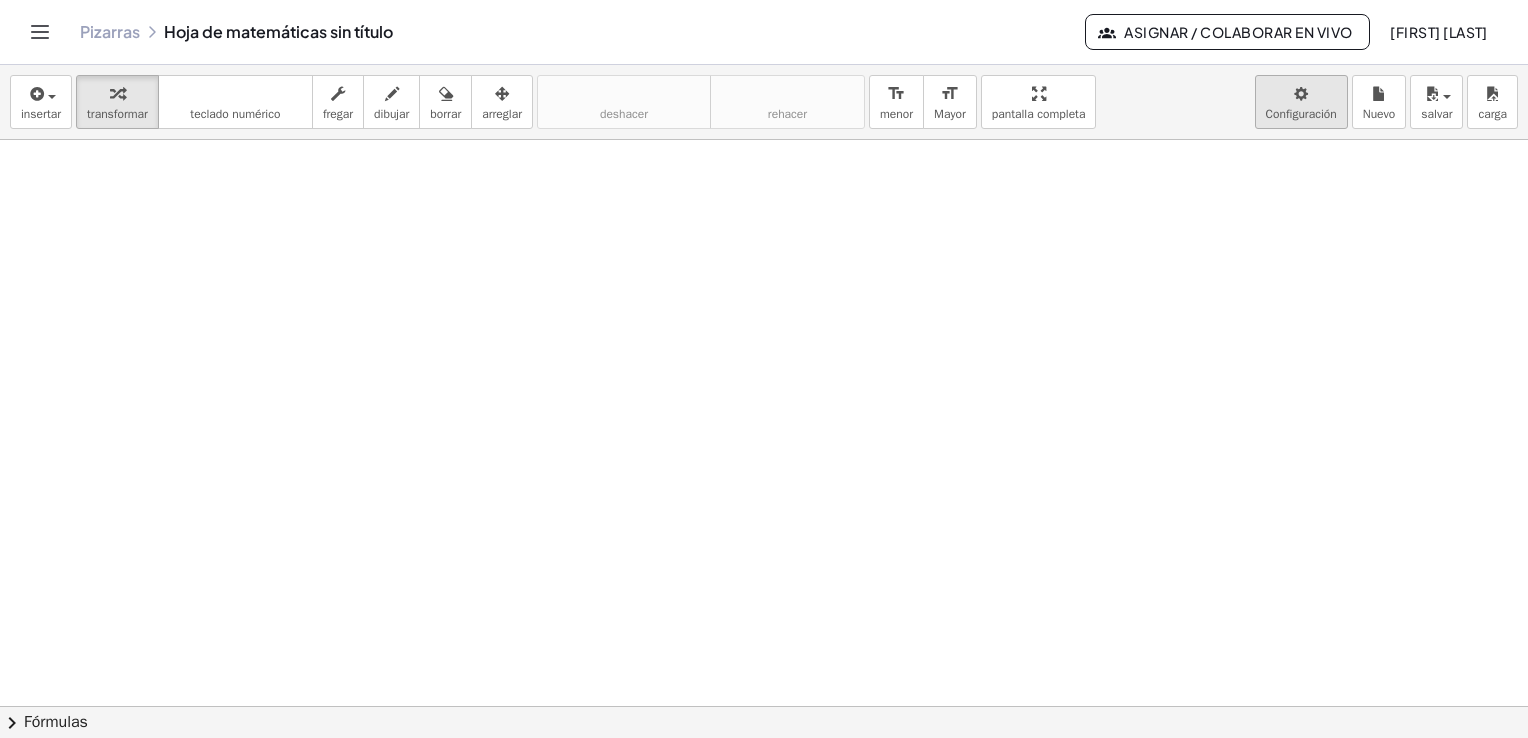 click on "Actividades matemáticas comprensibles Comenzar Banco de actividades Trabajo asignado Clases Pizarras ¡Hazte Premium! Referencia Cuenta v1.28.3 | Política de privacidad © Año 2025 | Graspable, Inc. Pizarras Hoja de matemáticas sin título Asignar / Colaborar en vivo  Fernando Sayas   insertar select one: Math Expression Function Text Youtube Video Graphing Geometry Geometry 3D transformar teclado teclado numérico fregar dibujar borrar arreglar deshacer deshacer rehacer rehacer format_size menor format_size Mayor pantalla completa carga   salvar Nuevo Configuración × chevron_right  Fórmulas
Drag one side of a formula onto a highlighted expression on the canvas to apply it.
Quadratic Formula
+ · a · x 2 + · b · x + c = 0
⇔
x = · ( − b ± 2 √ ( + b 2 − · 4 · a · c ) ) · 2 · a
+ x 2" at bounding box center (764, 369) 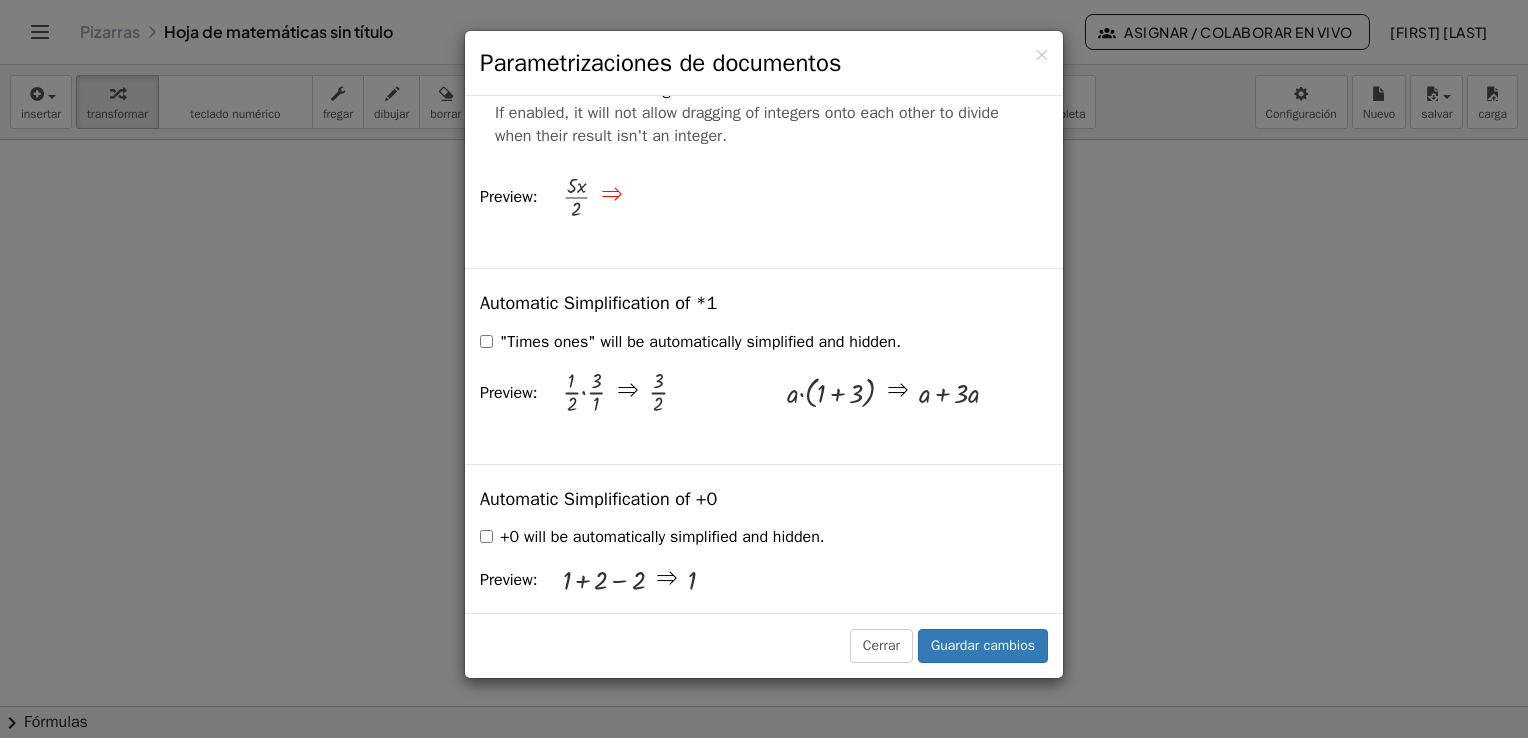 scroll, scrollTop: 2400, scrollLeft: 0, axis: vertical 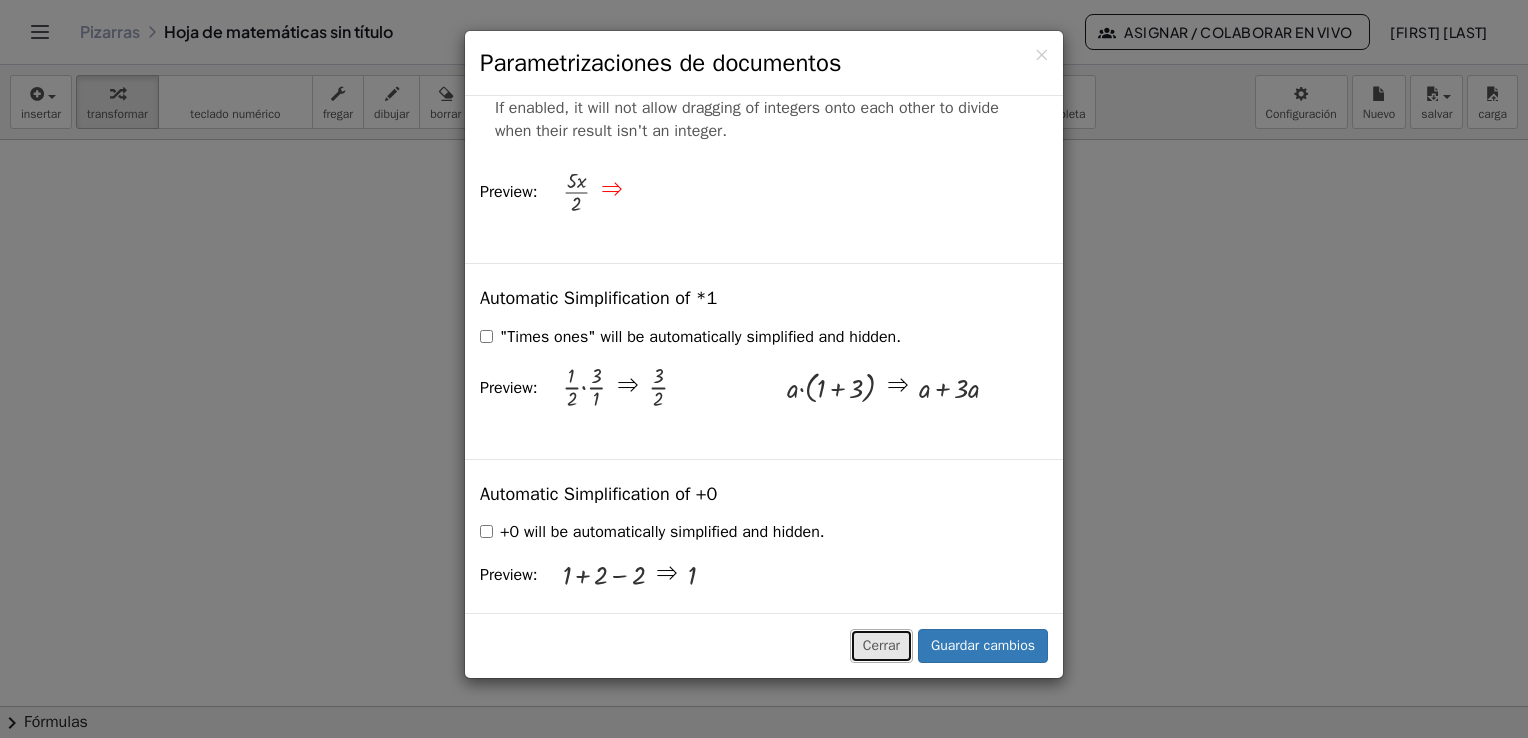 click on "Cerrar" at bounding box center (881, 646) 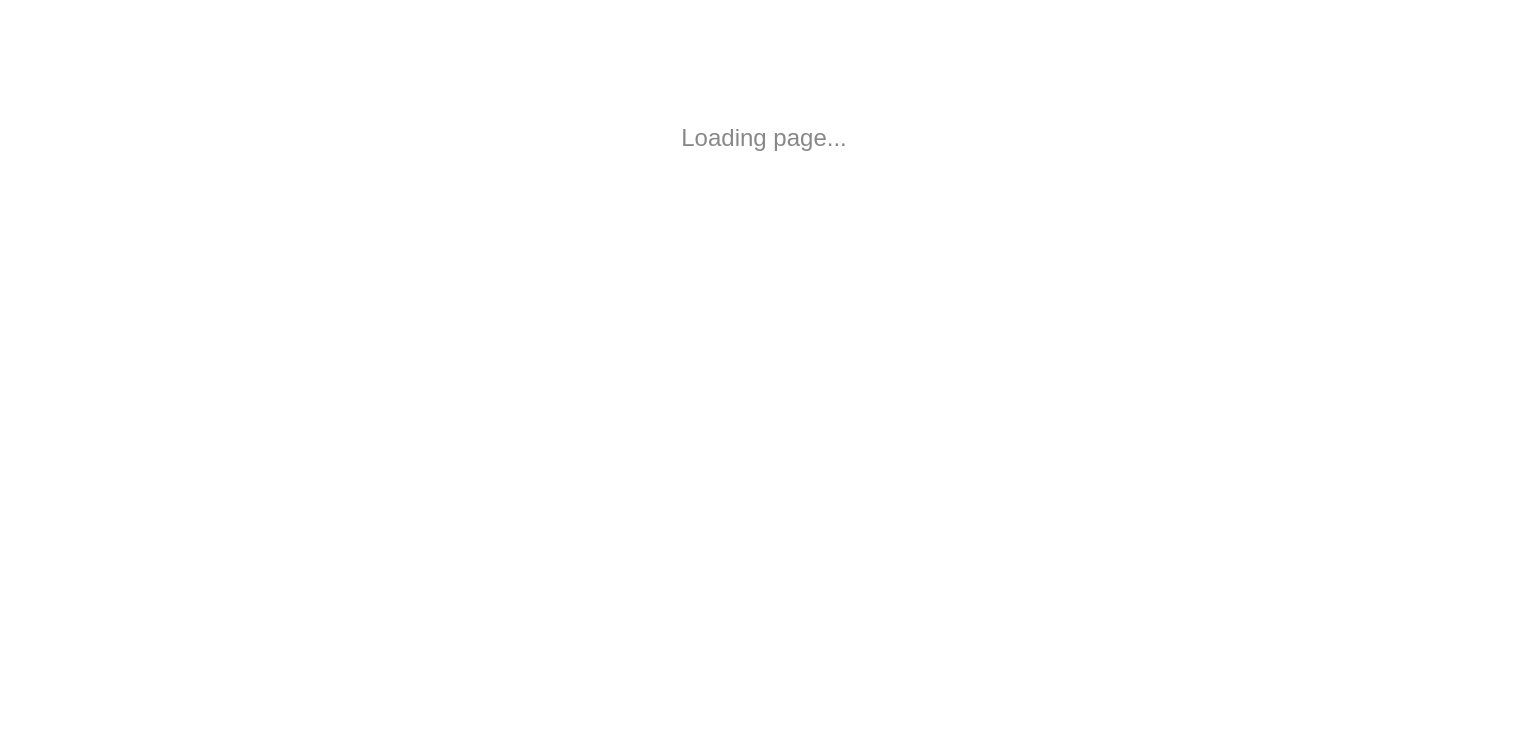 scroll, scrollTop: 0, scrollLeft: 0, axis: both 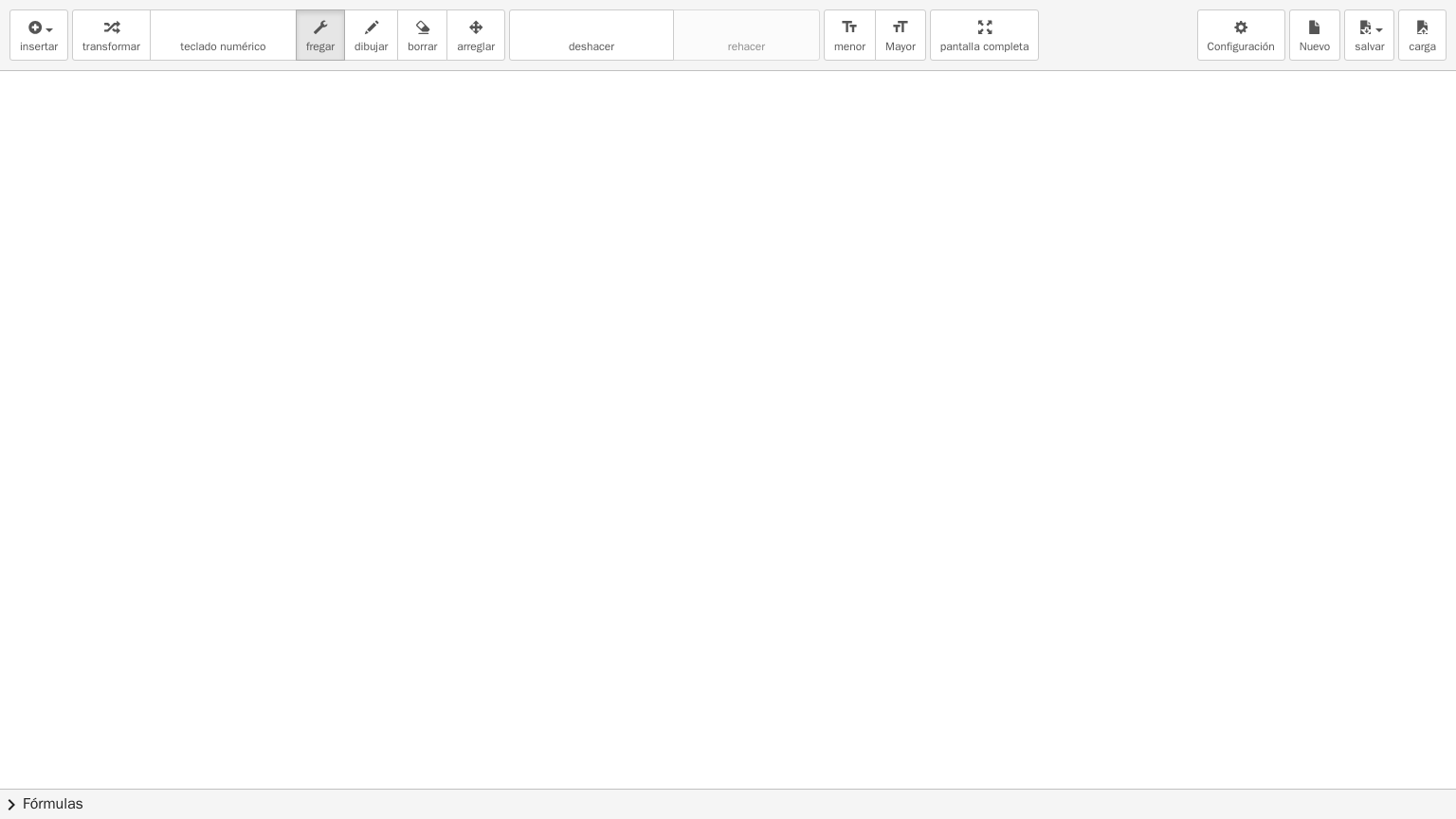 drag, startPoint x: 1013, startPoint y: 37, endPoint x: 1010, endPoint y: -33, distance: 70.06426 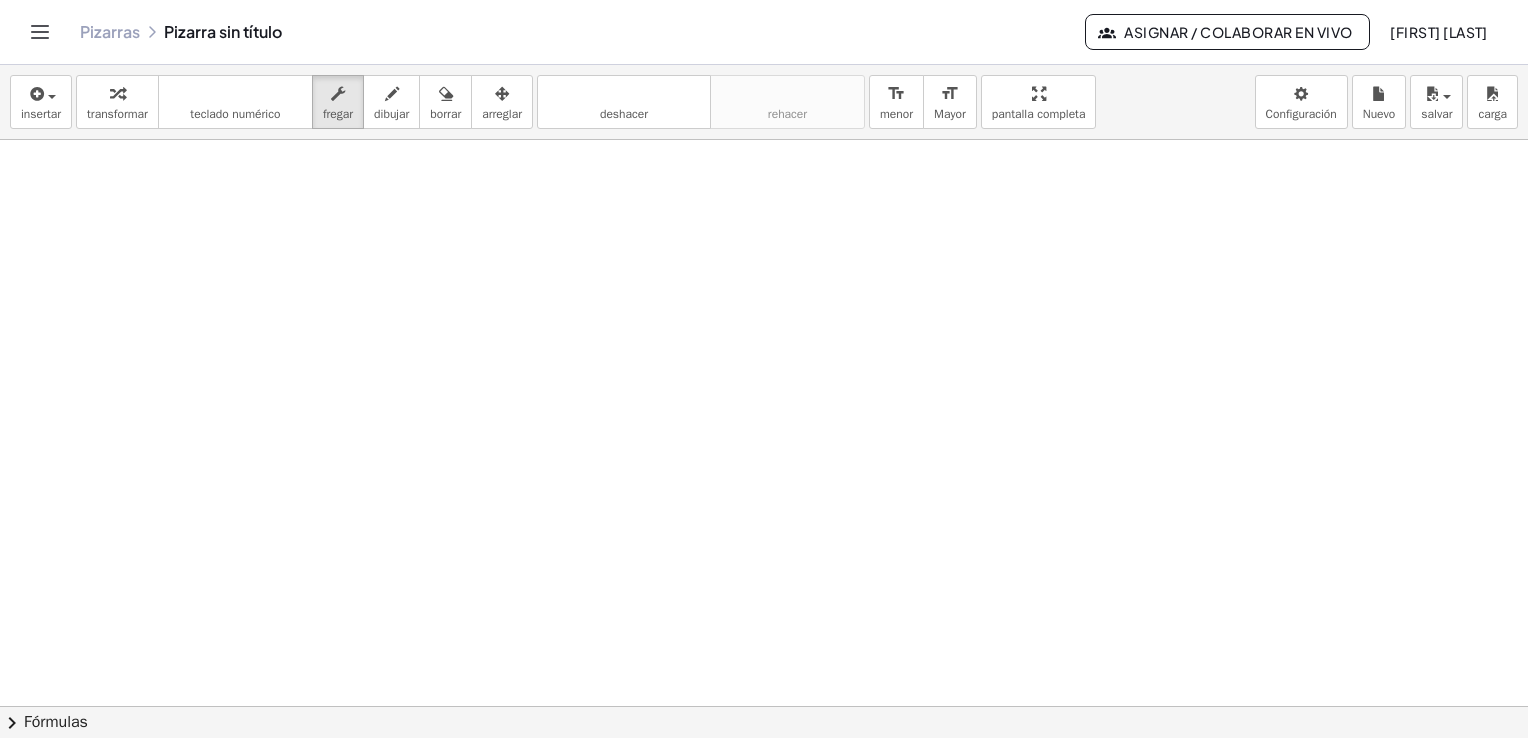 click 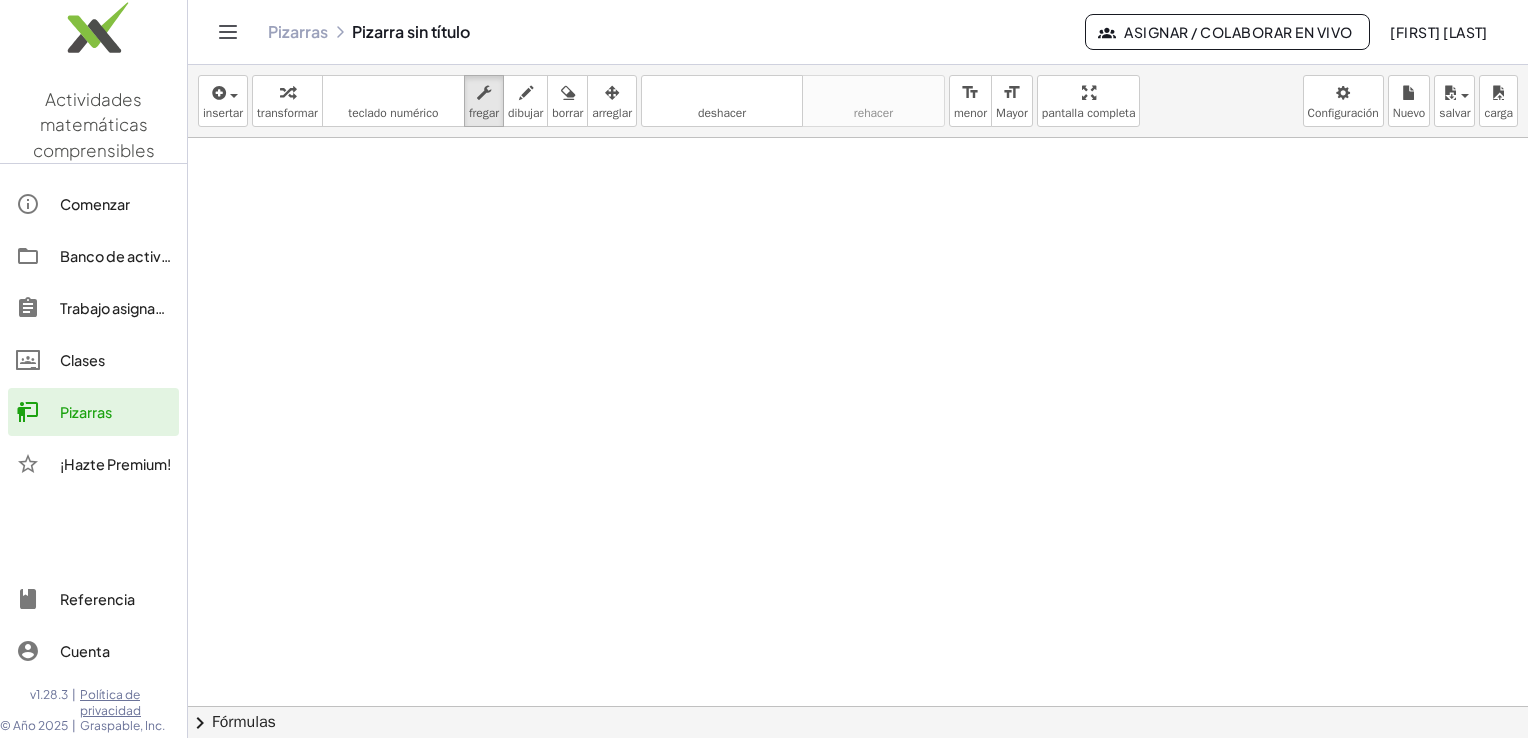 drag, startPoint x: 83, startPoint y: 410, endPoint x: 822, endPoint y: 114, distance: 796.076 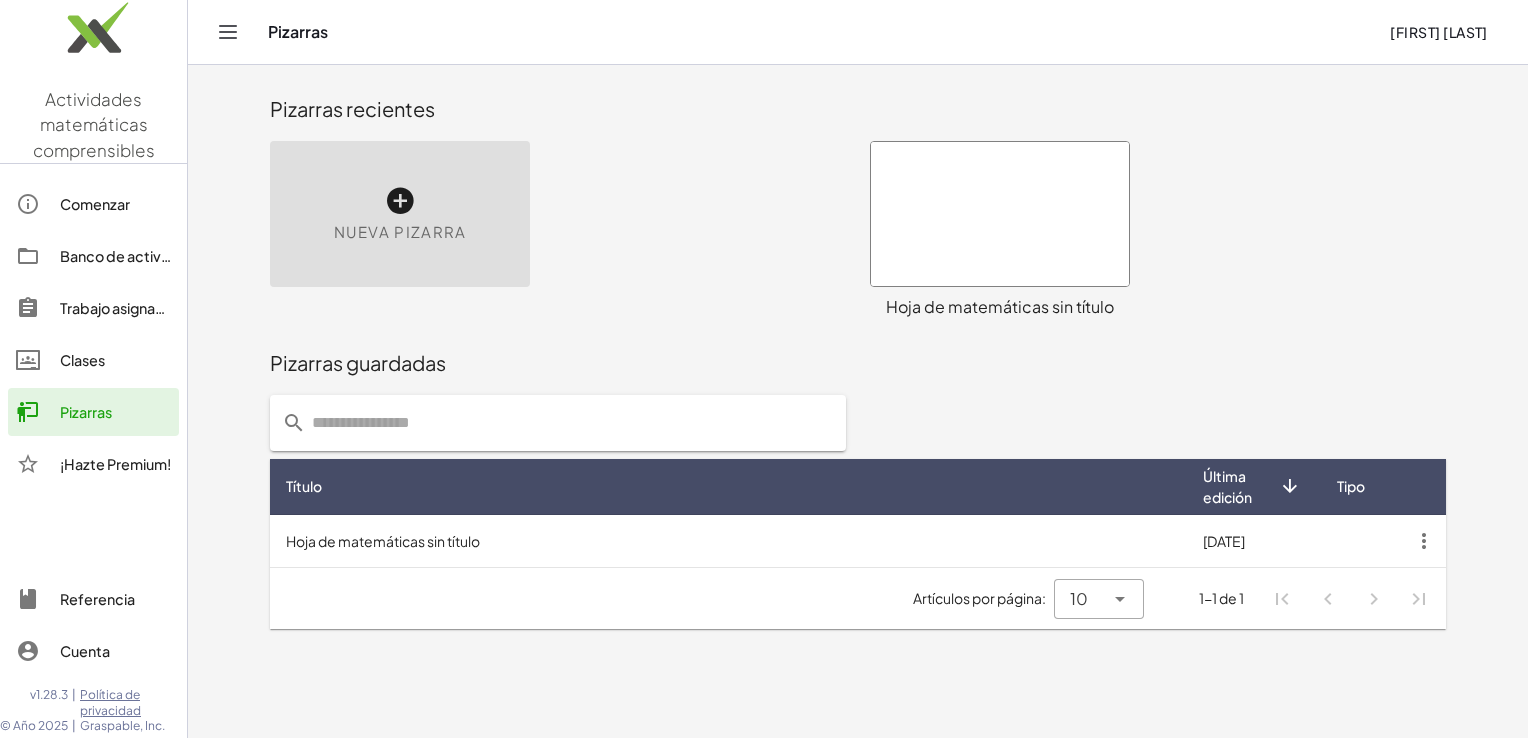 click 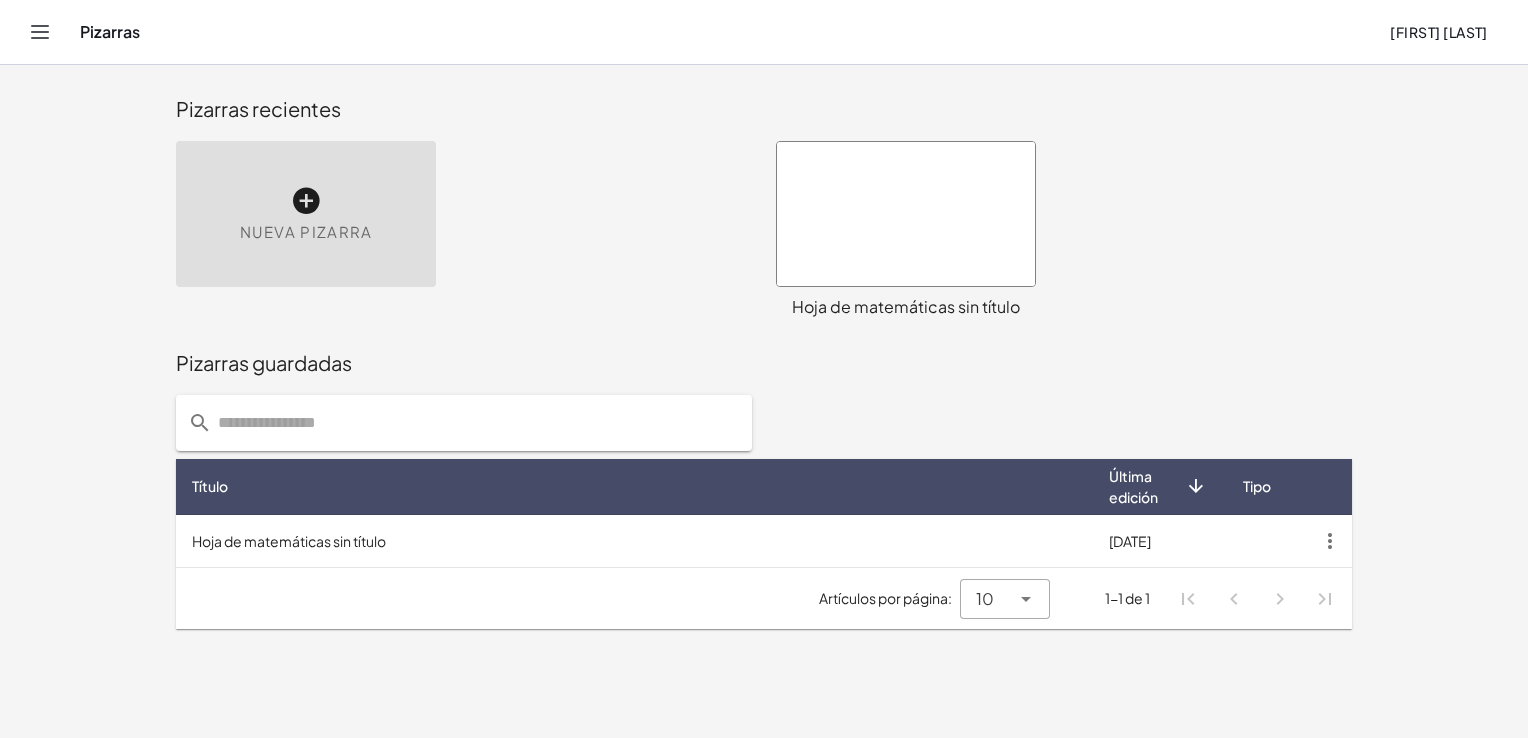 click 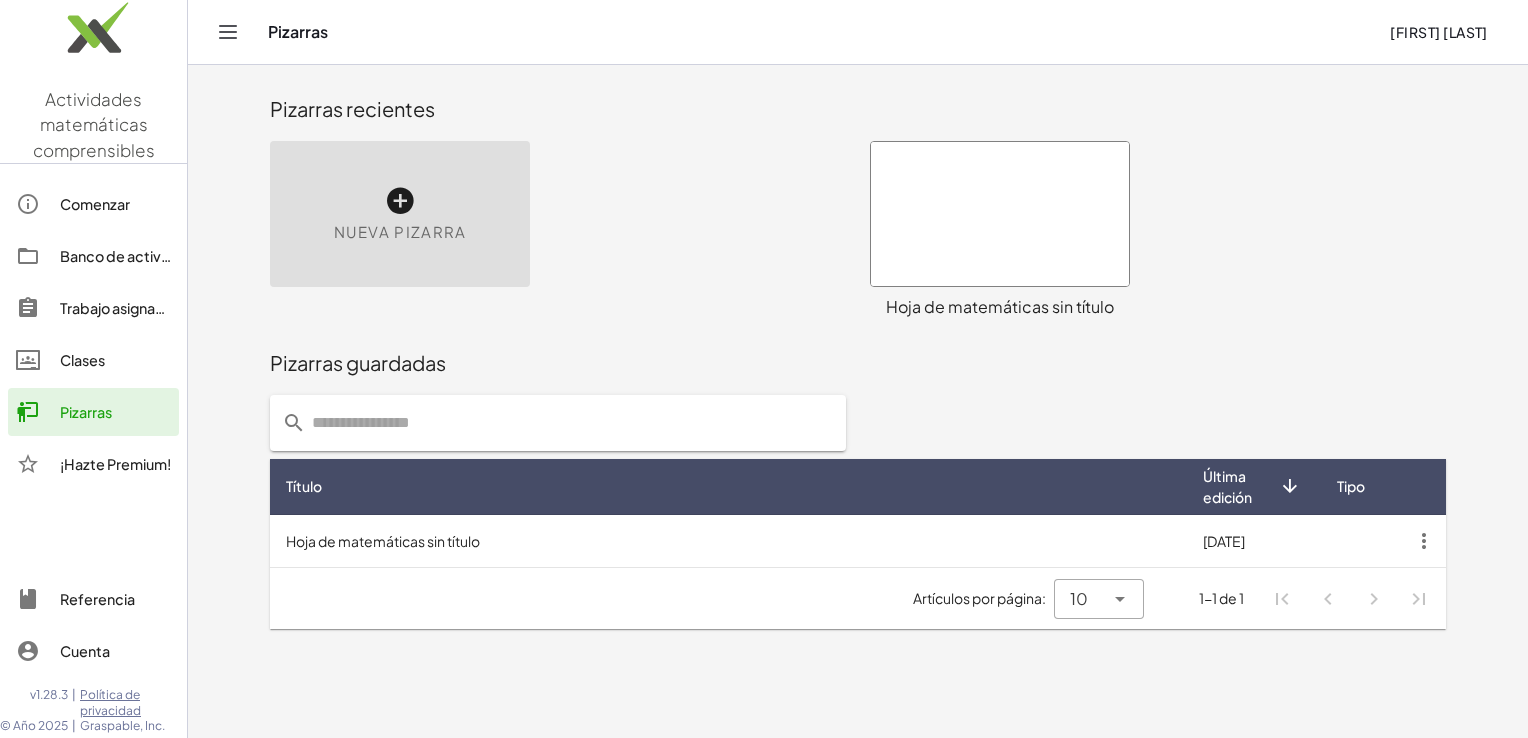 click on "Nueva pizarra" at bounding box center (558, 230) 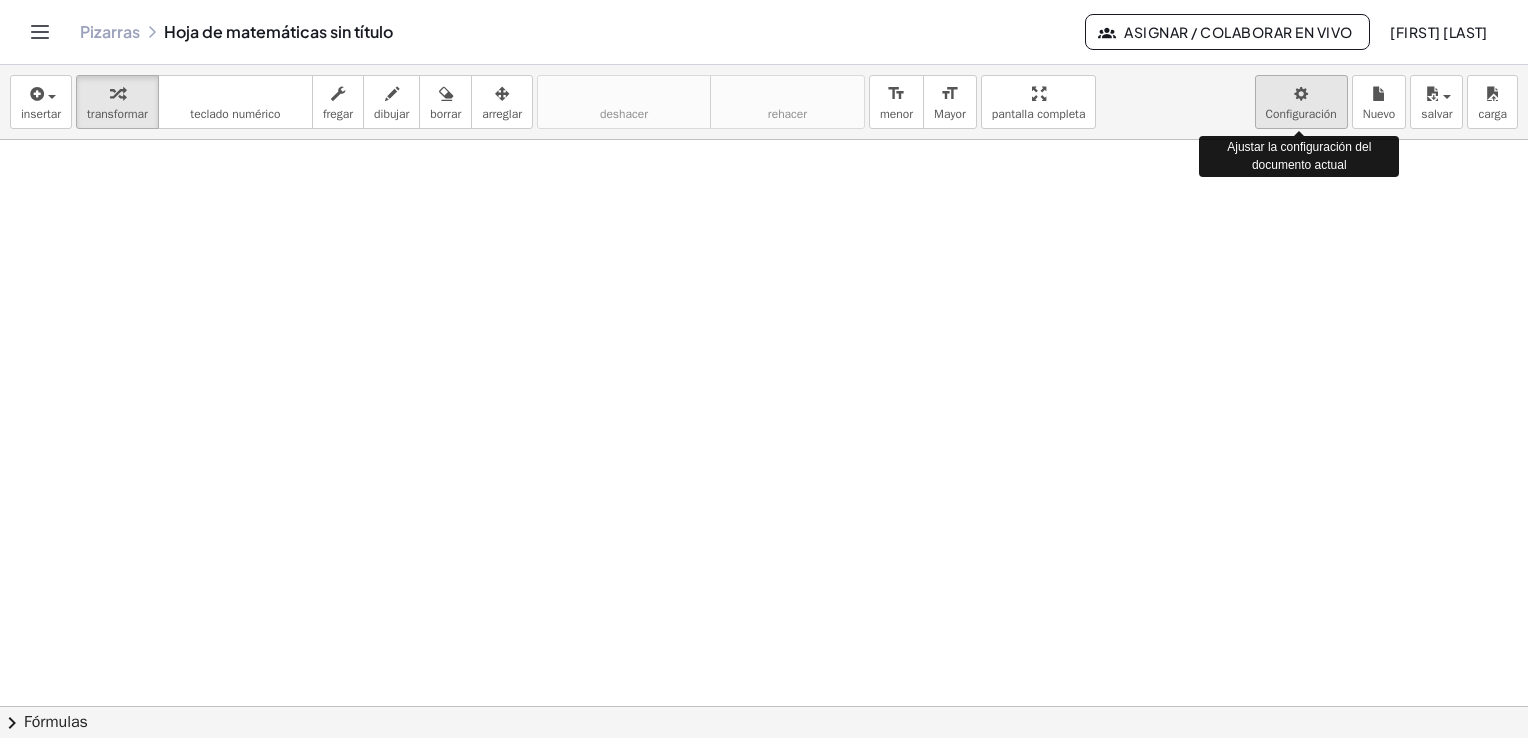 click on "Actividades matemáticas comprensibles Comenzar Banco de actividades Trabajo asignado Clases Pizarras ¡Hazte Premium! Referencia Cuenta v1.28.3 | Política de privacidad © Año [YEAR] | Graspable, Inc. Pizarras Hoja de matemáticas sin título Asignar / Colaborar en vivo  [FIRST] [LAST]   insertar select one: Math Expression Function Text Youtube Video Graphing Geometry Geometry 3D transformar teclado teclado numérico fregar dibujar borrar arreglar deshacer deshacer rehacer rehacer format_size menor format_size Mayor pantalla completa carga   salvar Nuevo Configuración Ajustar la configuración del documento actual × chevron_right  Fórmulas
Drag one side of a formula onto a highlighted expression on the canvas to apply it.
Quadratic Formula
+ · a · x 2 + · b · x + c = 0
⇔
x = · ( − b ± 2 √ ( + b 2 − · 4 · a · c ) ) · 2 · a
+ x" at bounding box center (764, 369) 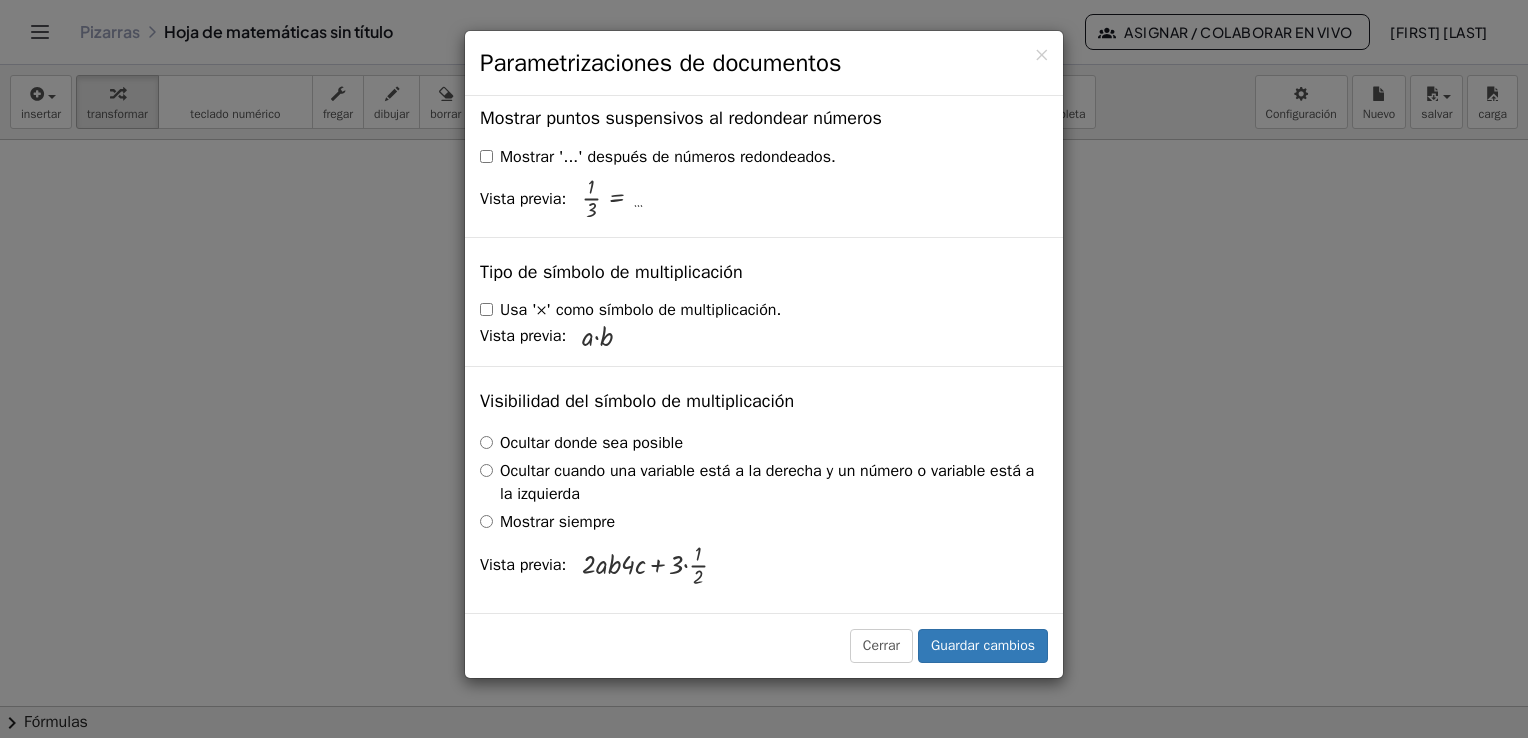 scroll, scrollTop: 4901, scrollLeft: 0, axis: vertical 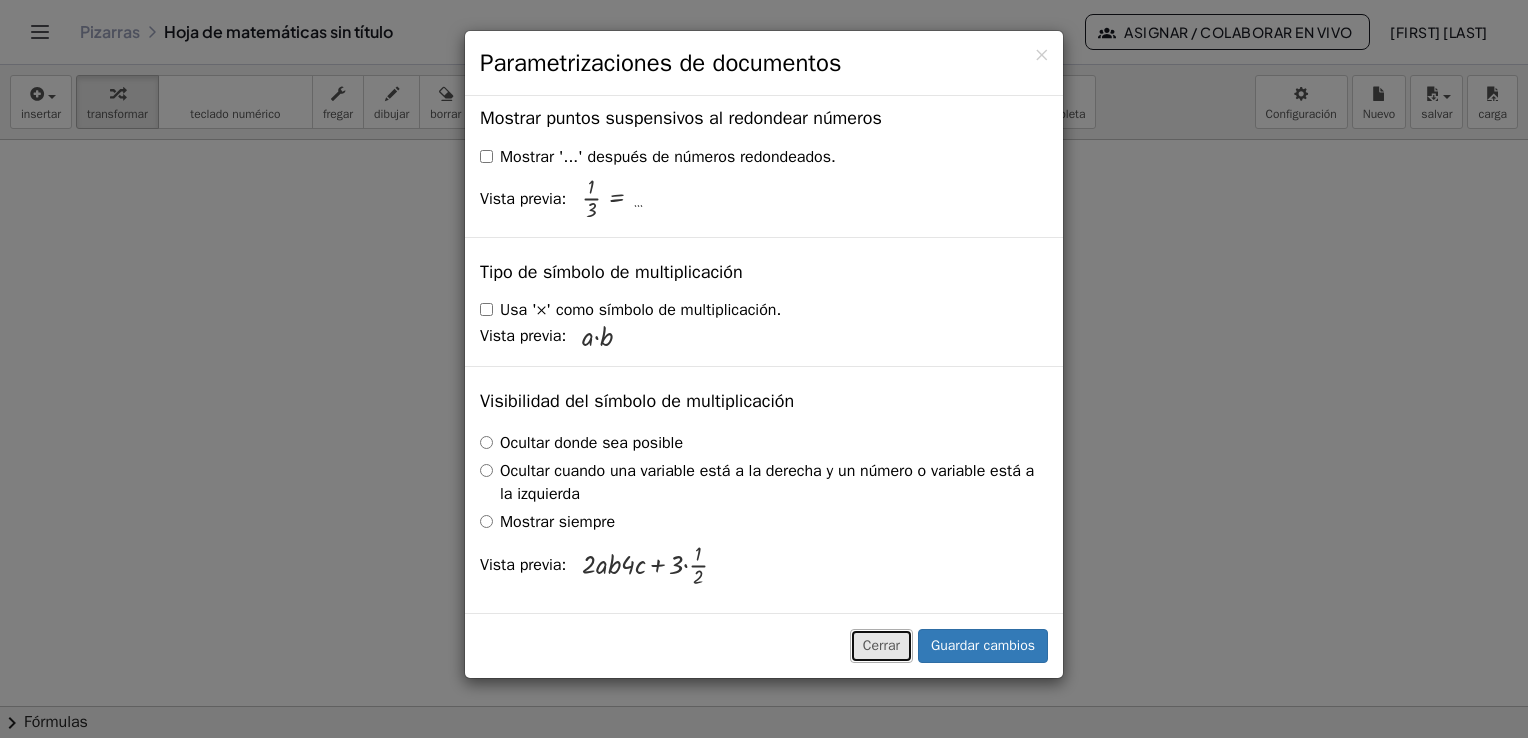 click on "Cerrar" at bounding box center [881, 646] 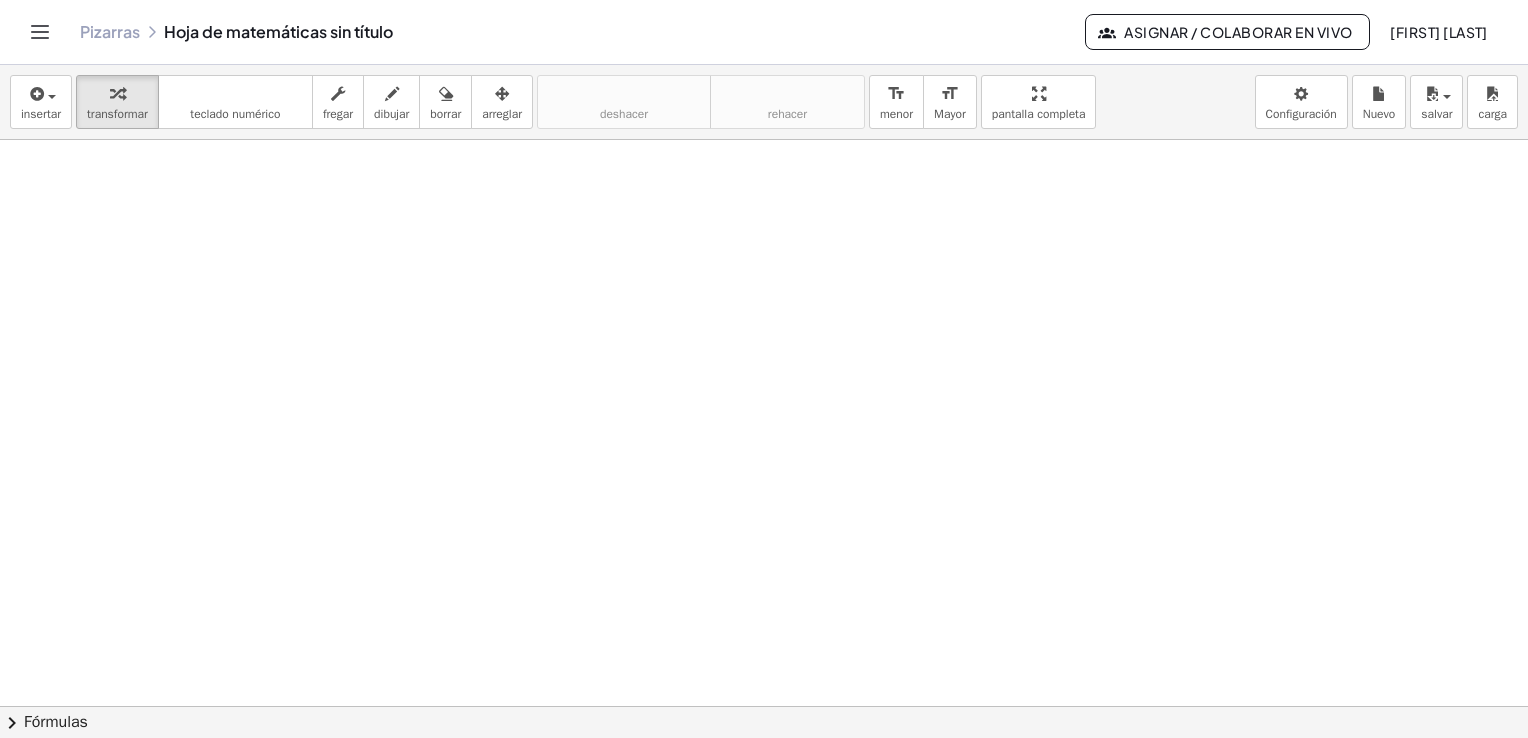 click on "Fórmulas" at bounding box center [56, 722] 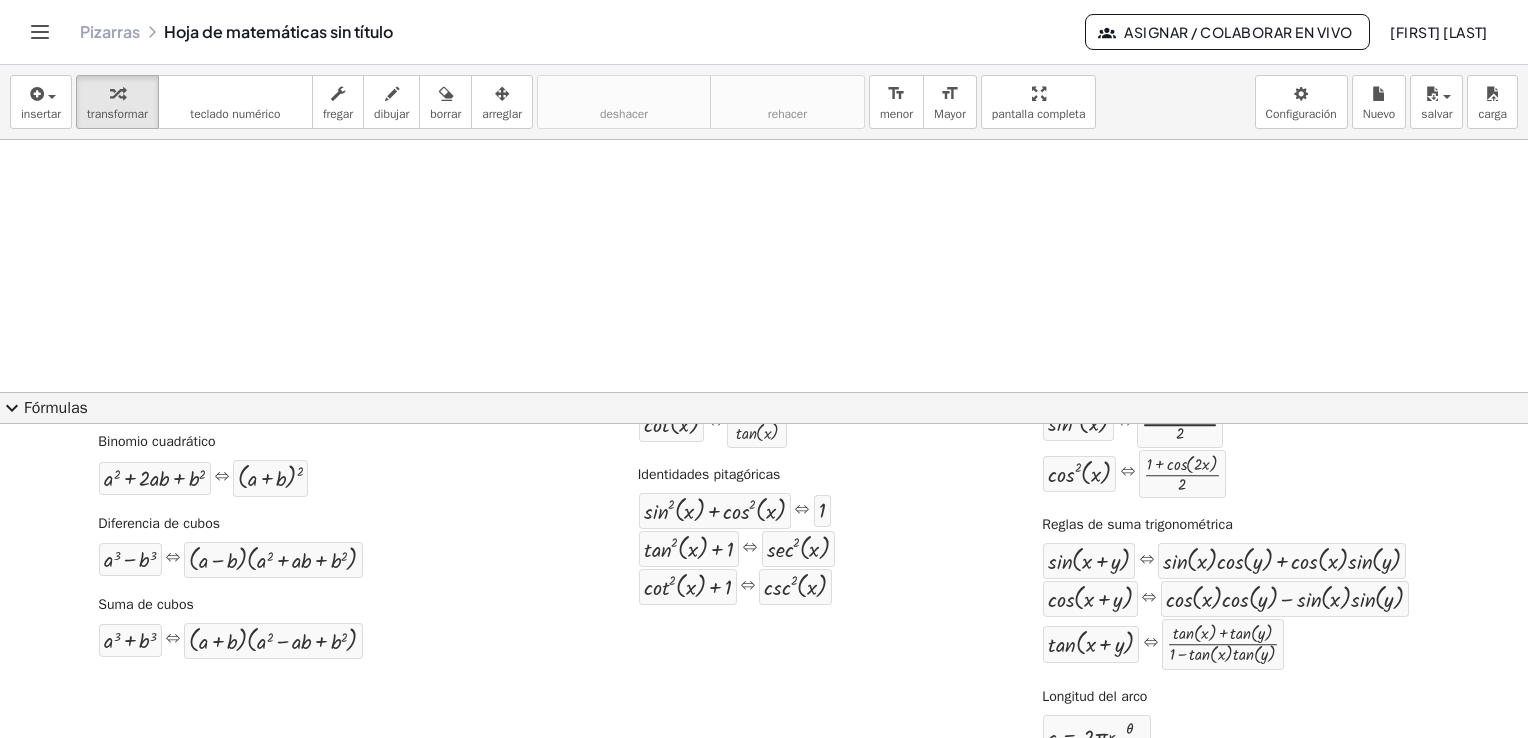 scroll, scrollTop: 385, scrollLeft: 0, axis: vertical 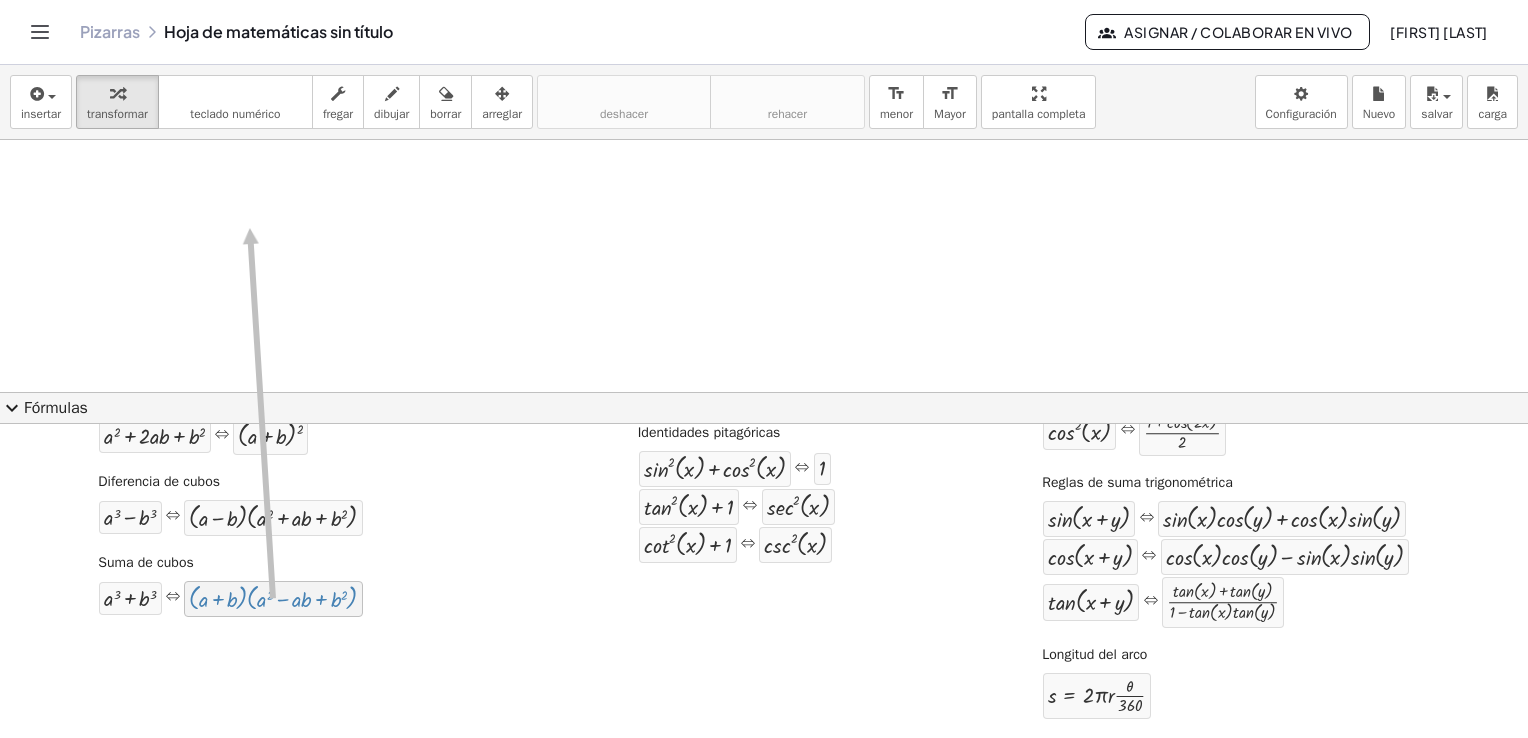 drag, startPoint x: 250, startPoint y: 593, endPoint x: 248, endPoint y: 226, distance: 367.00546 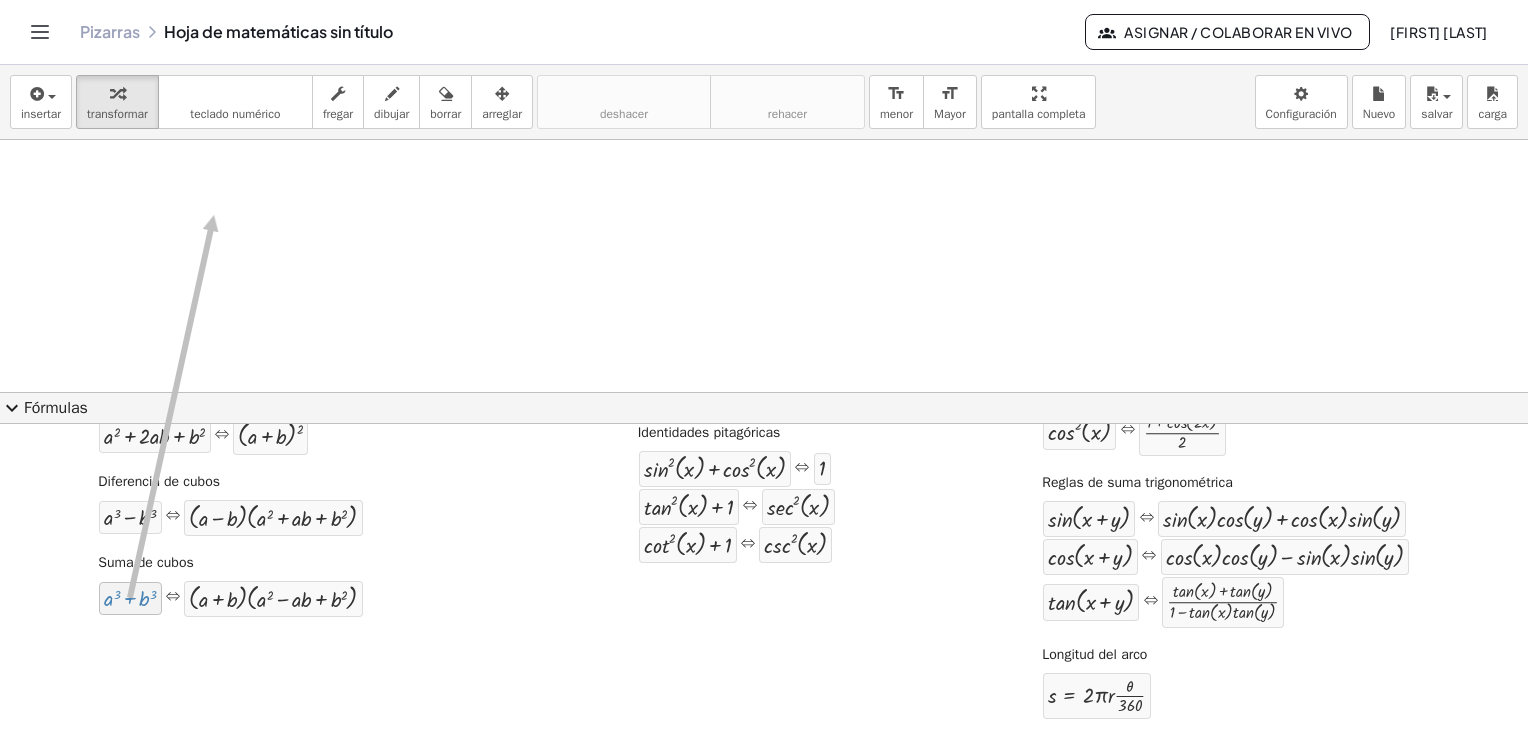 drag, startPoint x: 123, startPoint y: 603, endPoint x: 212, endPoint y: 213, distance: 400.02625 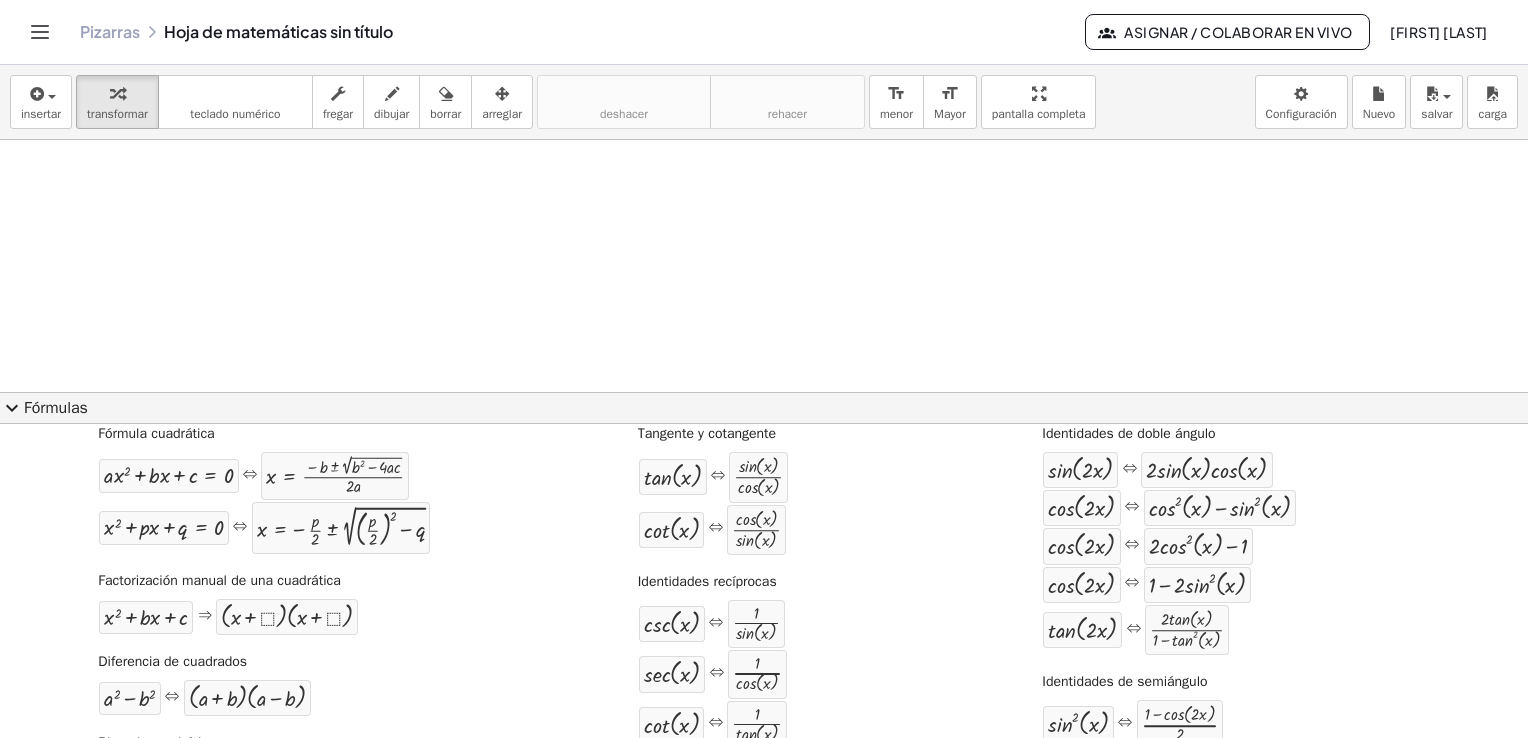 scroll, scrollTop: 0, scrollLeft: 0, axis: both 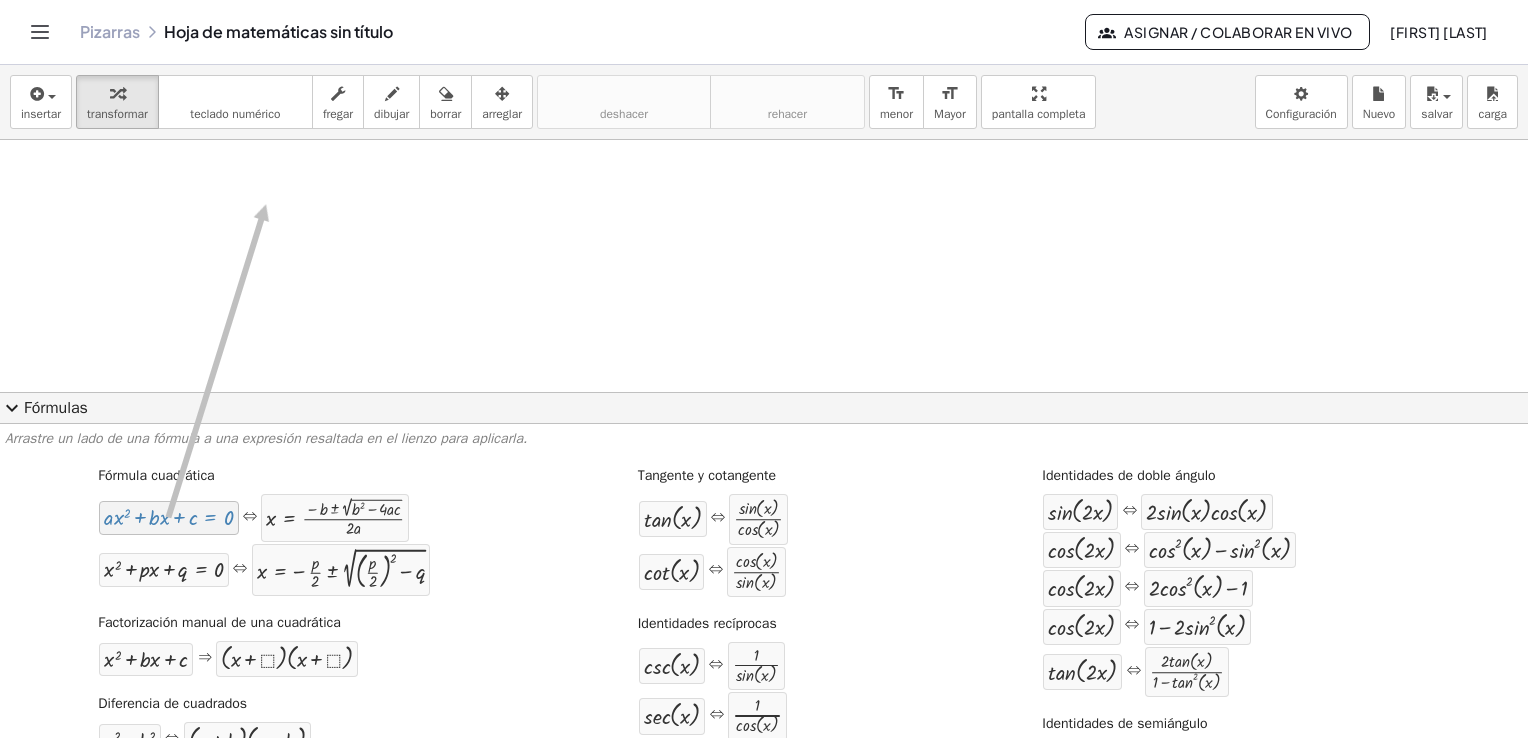 drag, startPoint x: 169, startPoint y: 528, endPoint x: 264, endPoint y: 205, distance: 336.68085 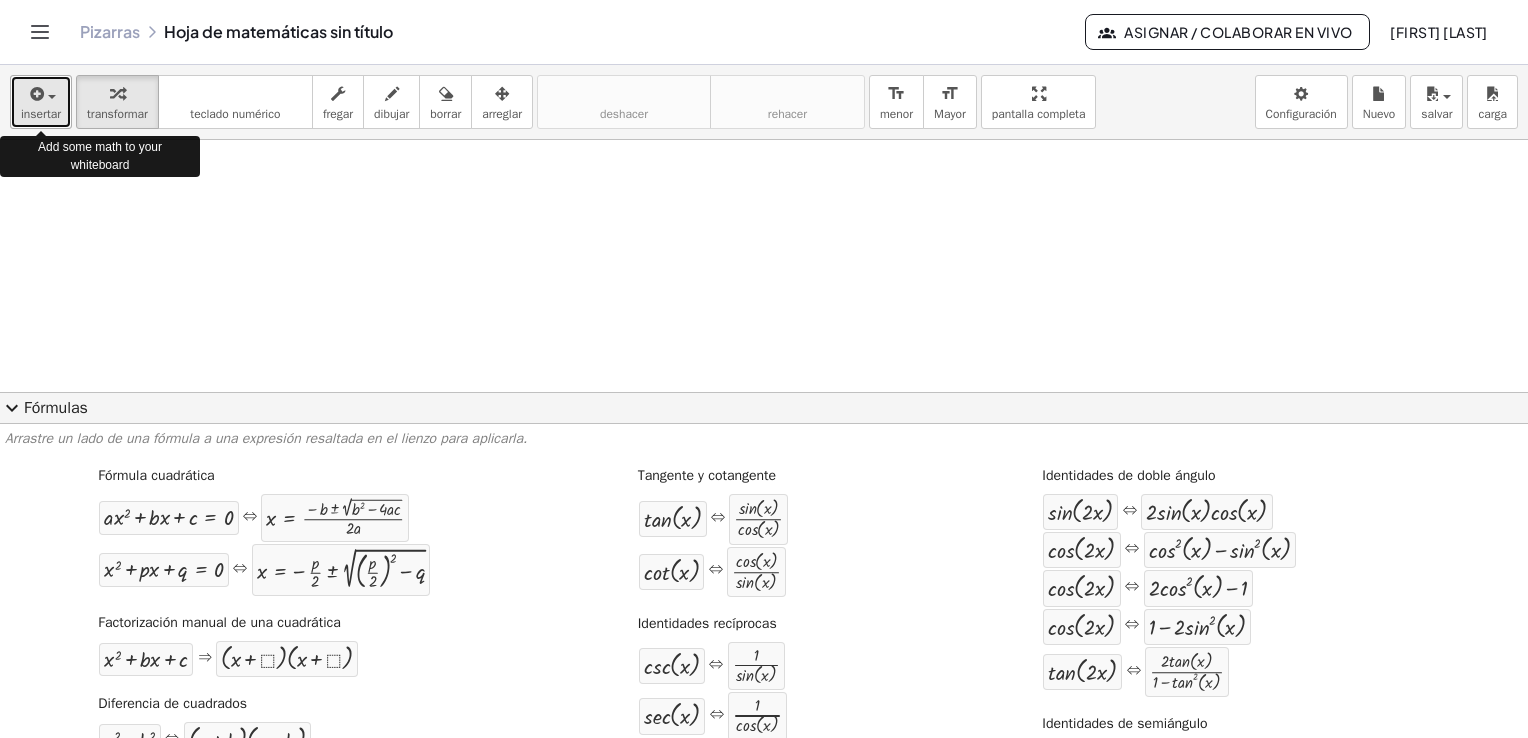 click at bounding box center (35, 94) 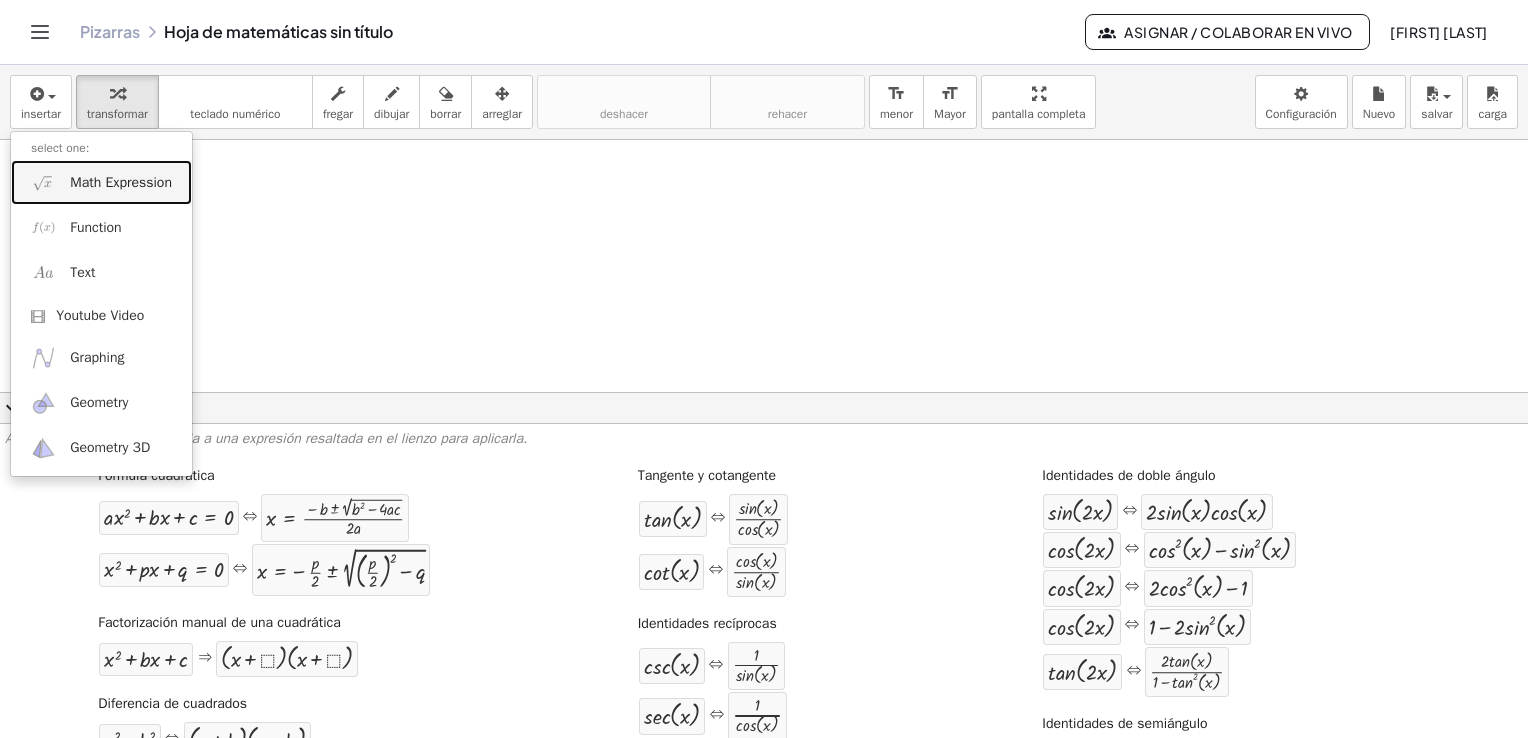 click on "Math Expression" at bounding box center (121, 183) 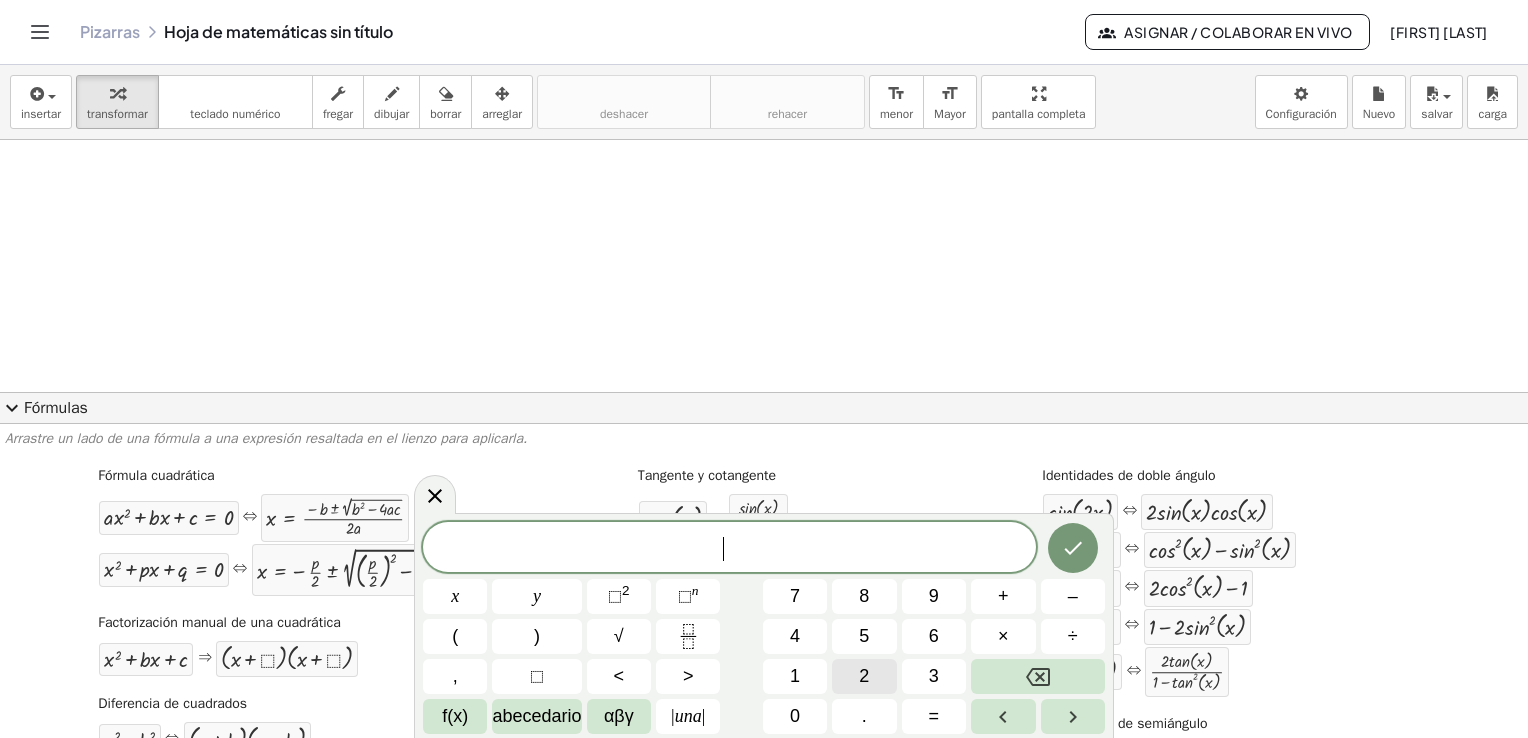 click on "2" at bounding box center (864, 676) 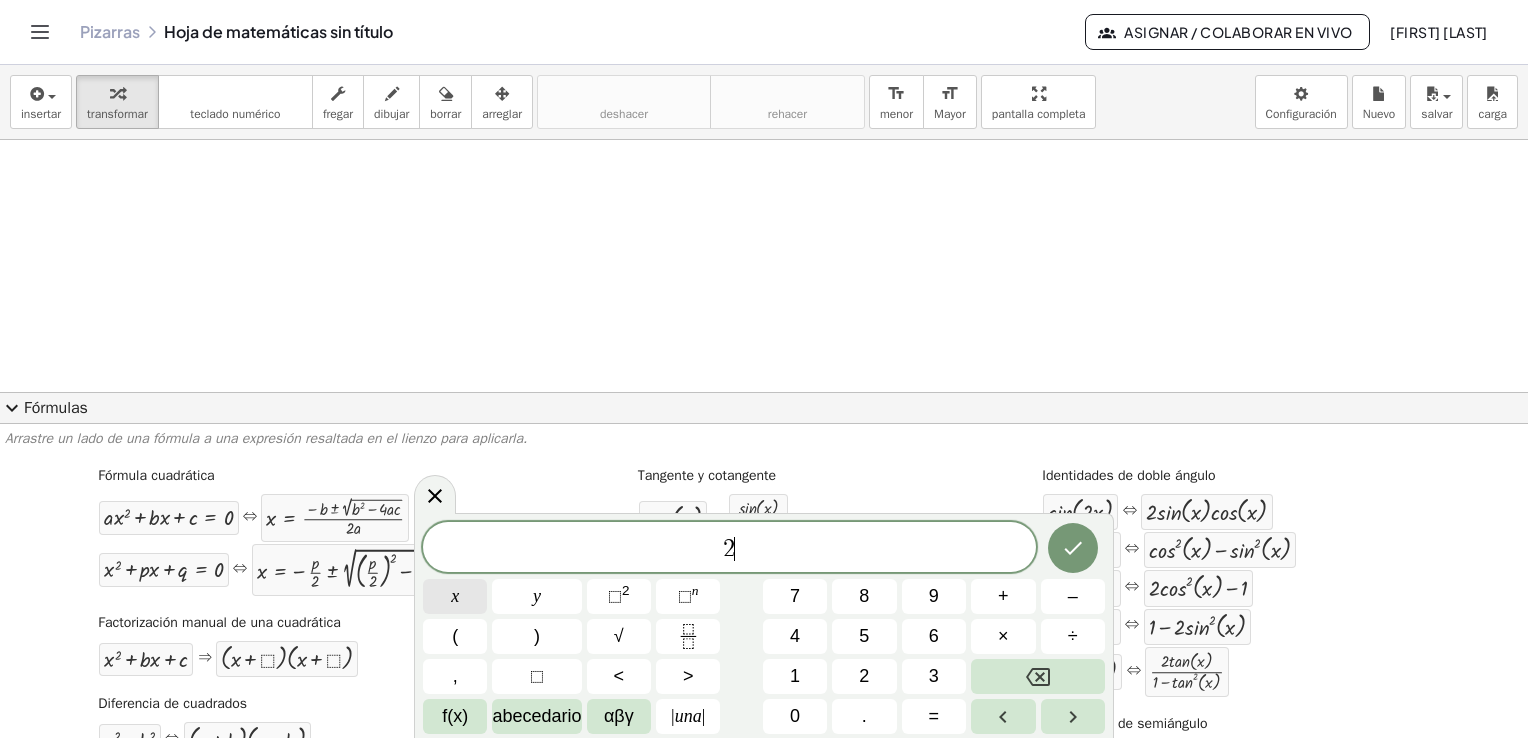 click on "x" at bounding box center (455, 596) 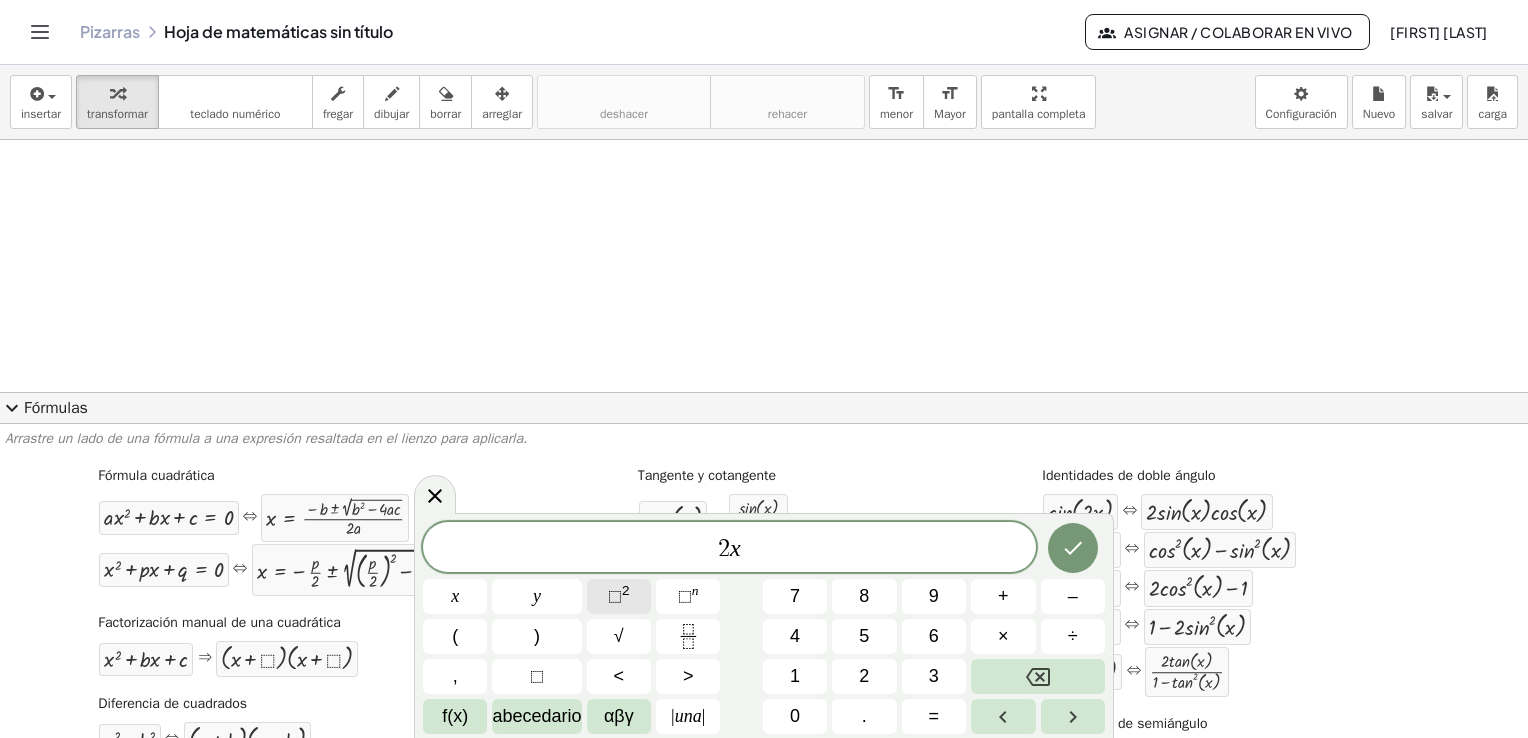 click on "⬚ 2" at bounding box center [619, 596] 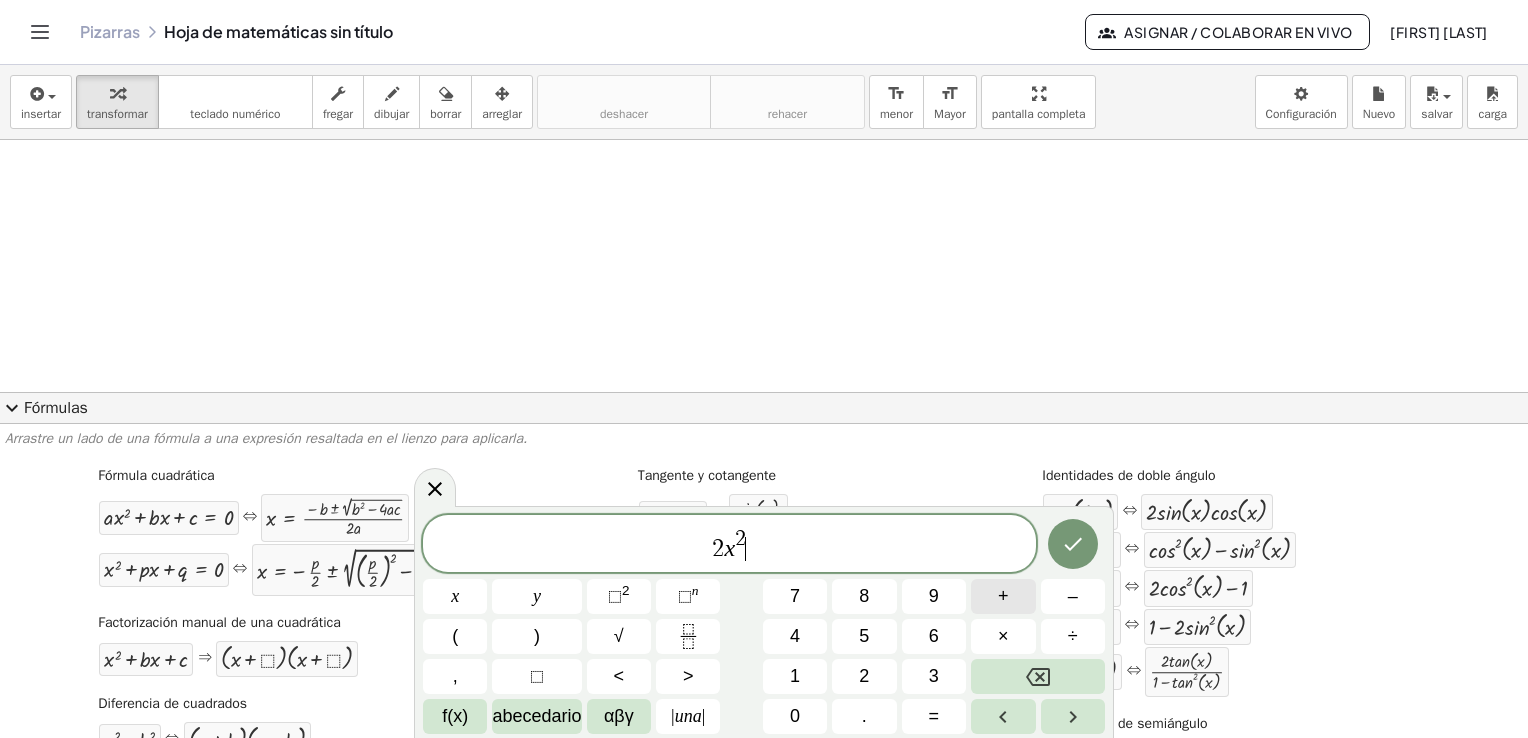 click on "+" at bounding box center [1003, 596] 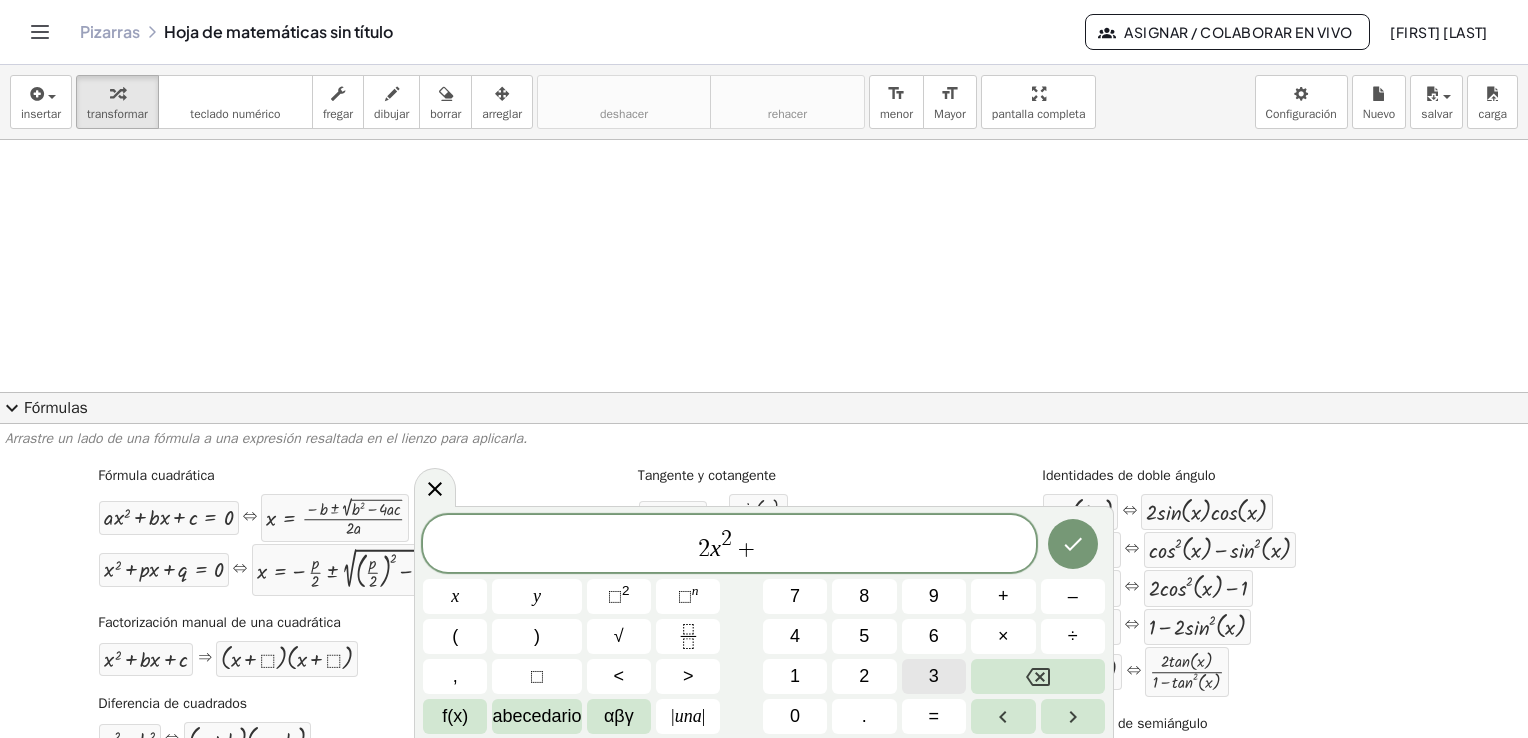 click on "3" at bounding box center (934, 676) 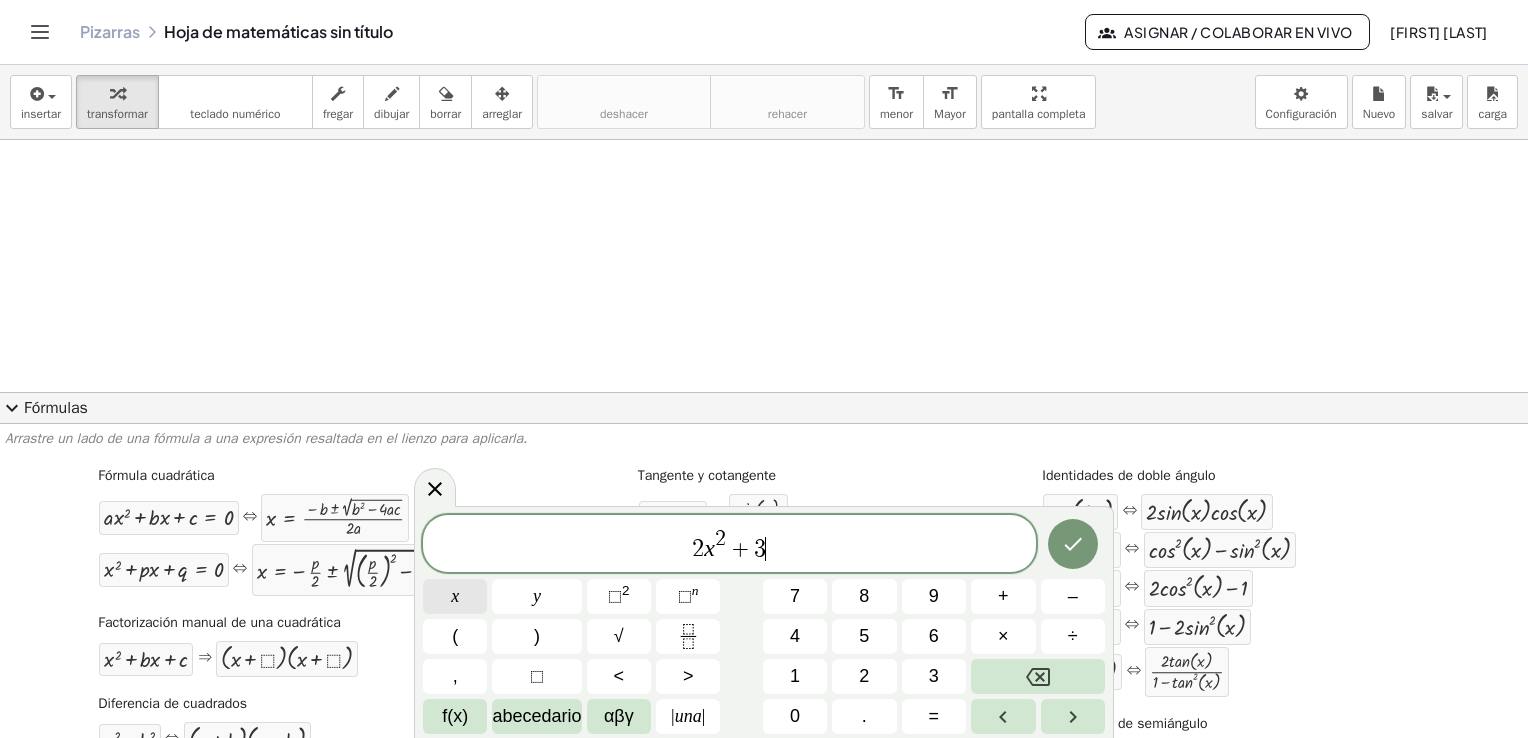 click on "x" at bounding box center [455, 596] 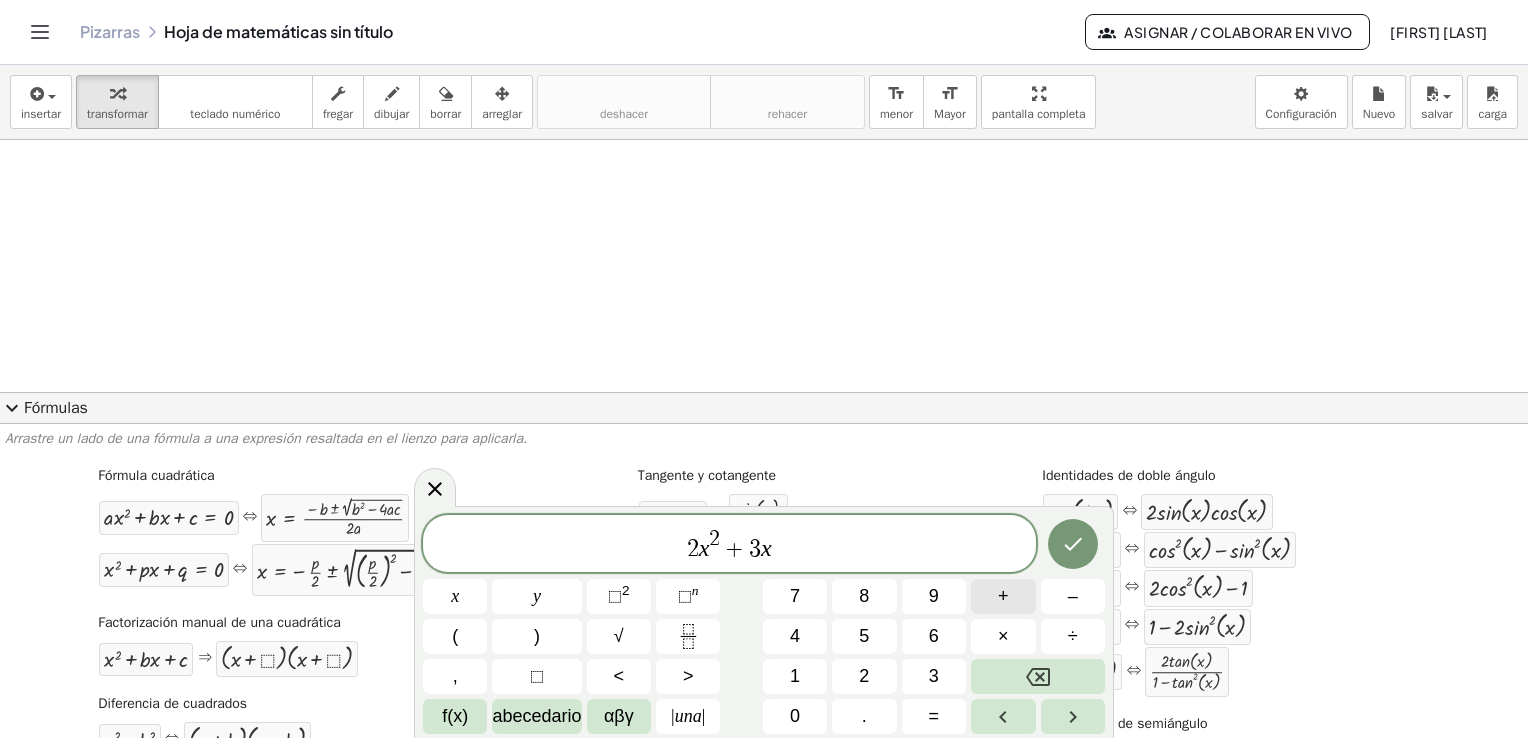 click on "+" at bounding box center [1003, 596] 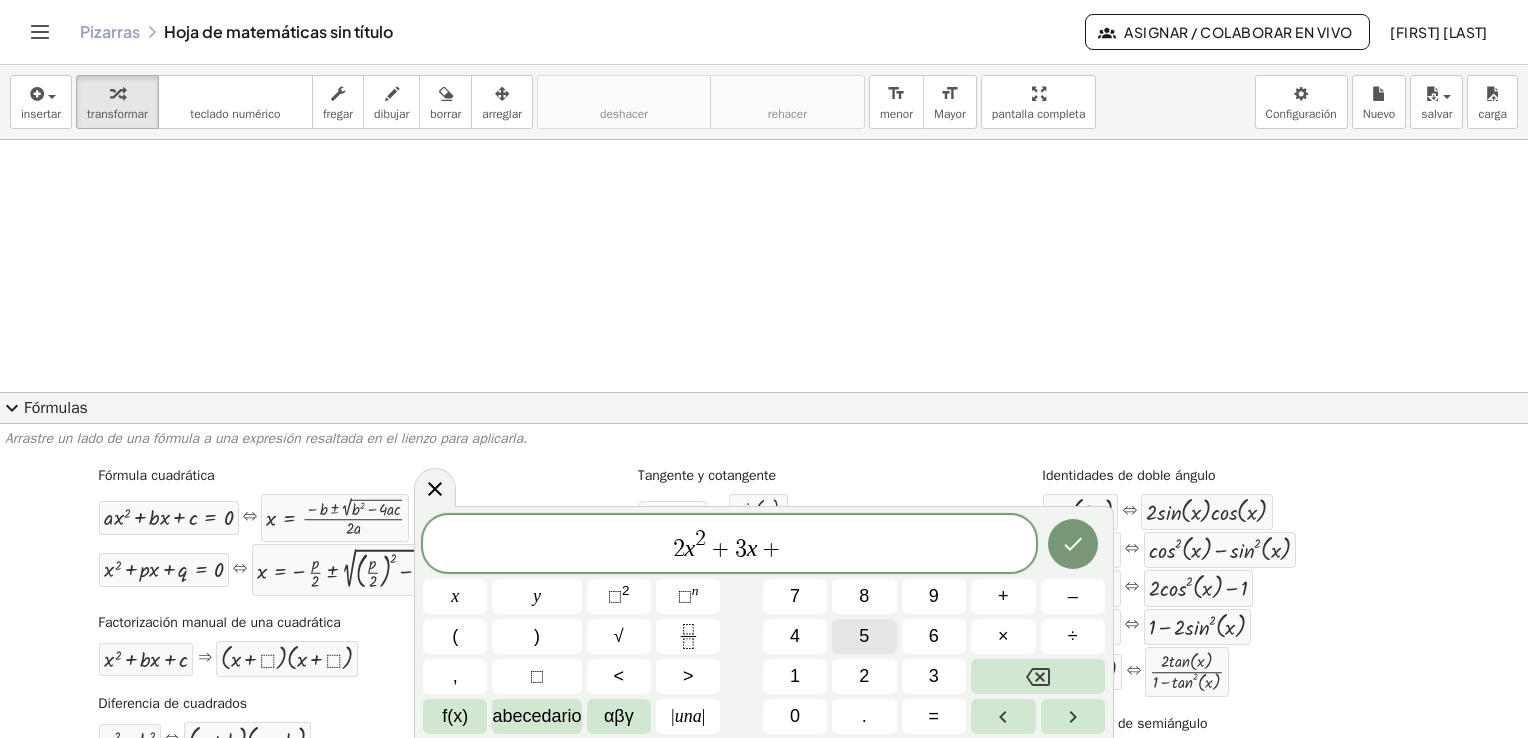 click on "5" at bounding box center [864, 636] 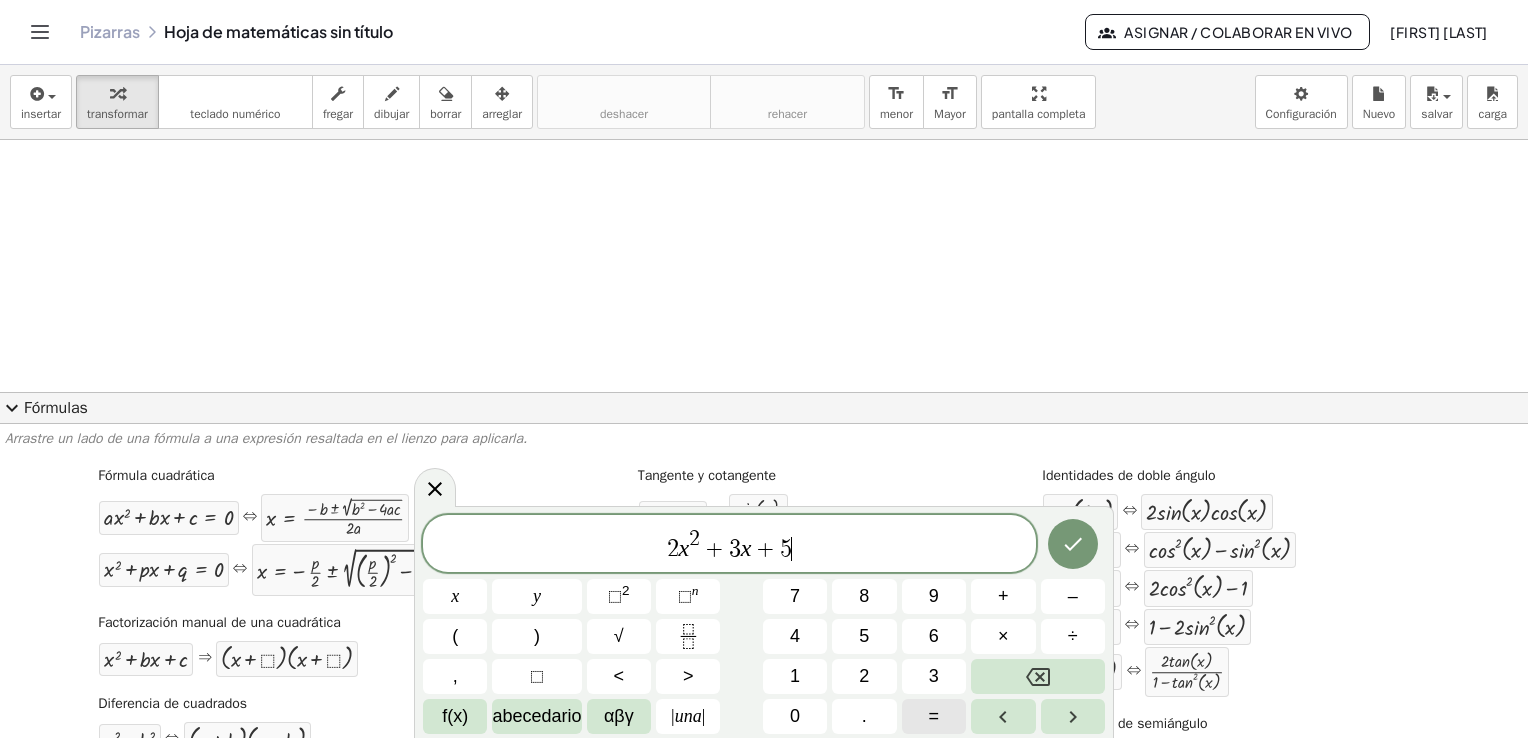 click on "=" at bounding box center [934, 716] 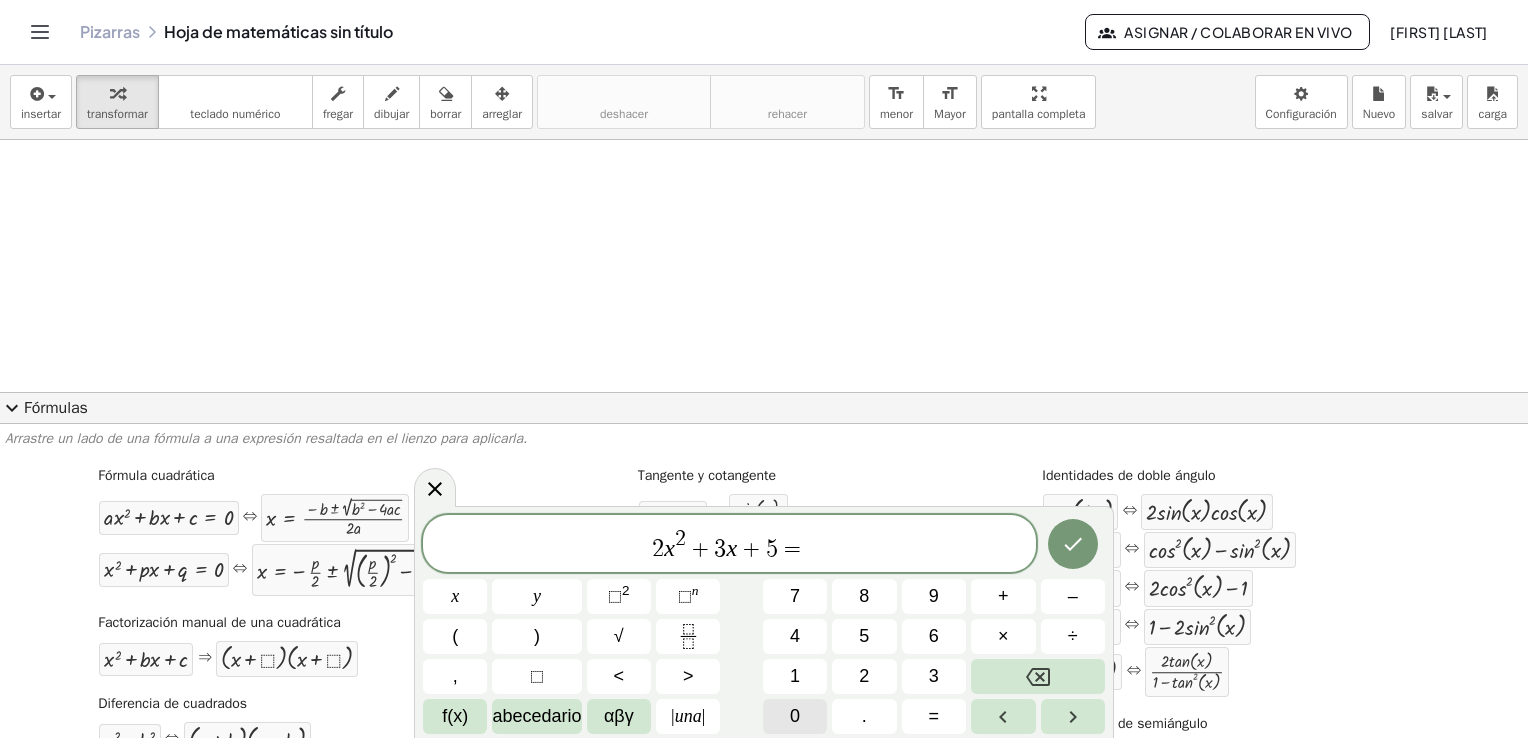 click on "0" at bounding box center [795, 716] 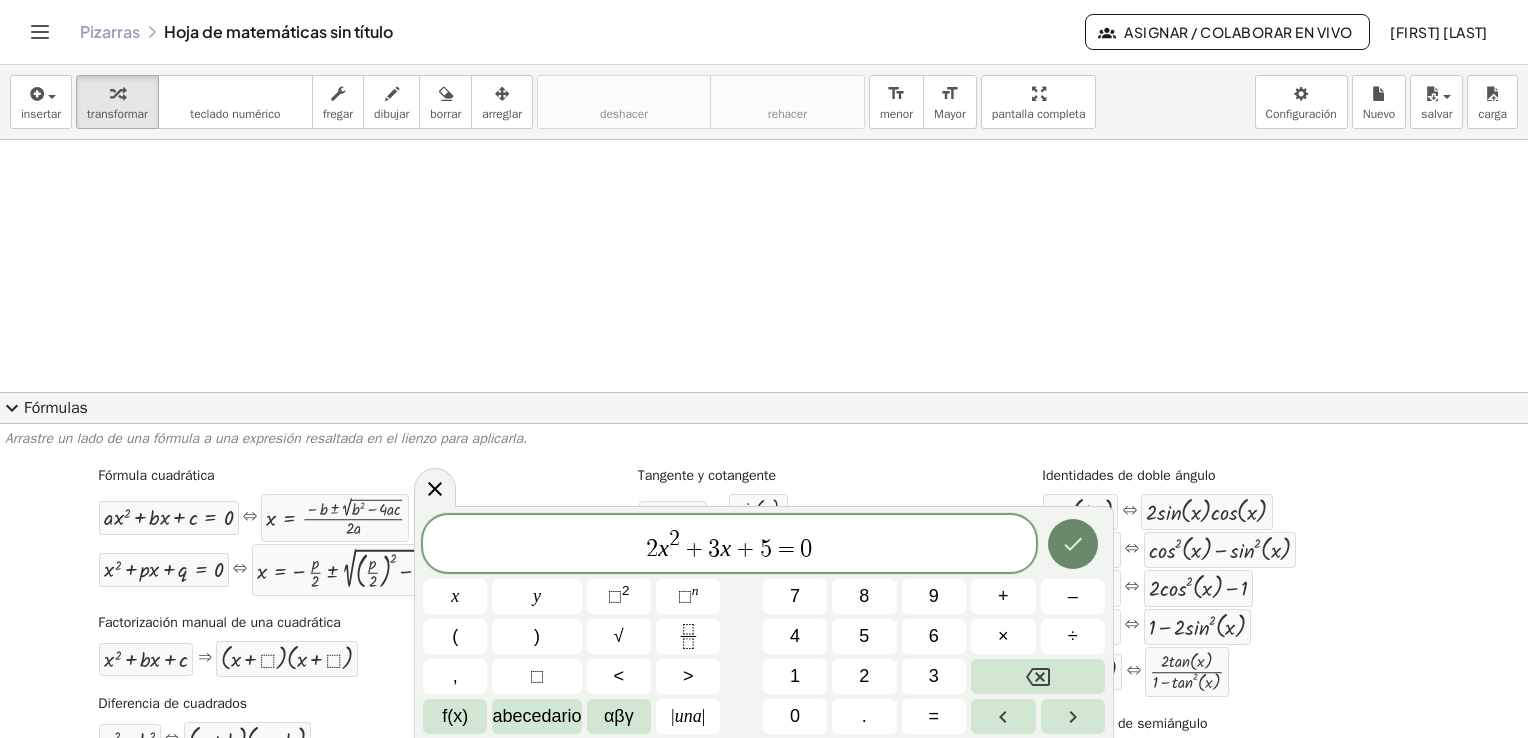 click 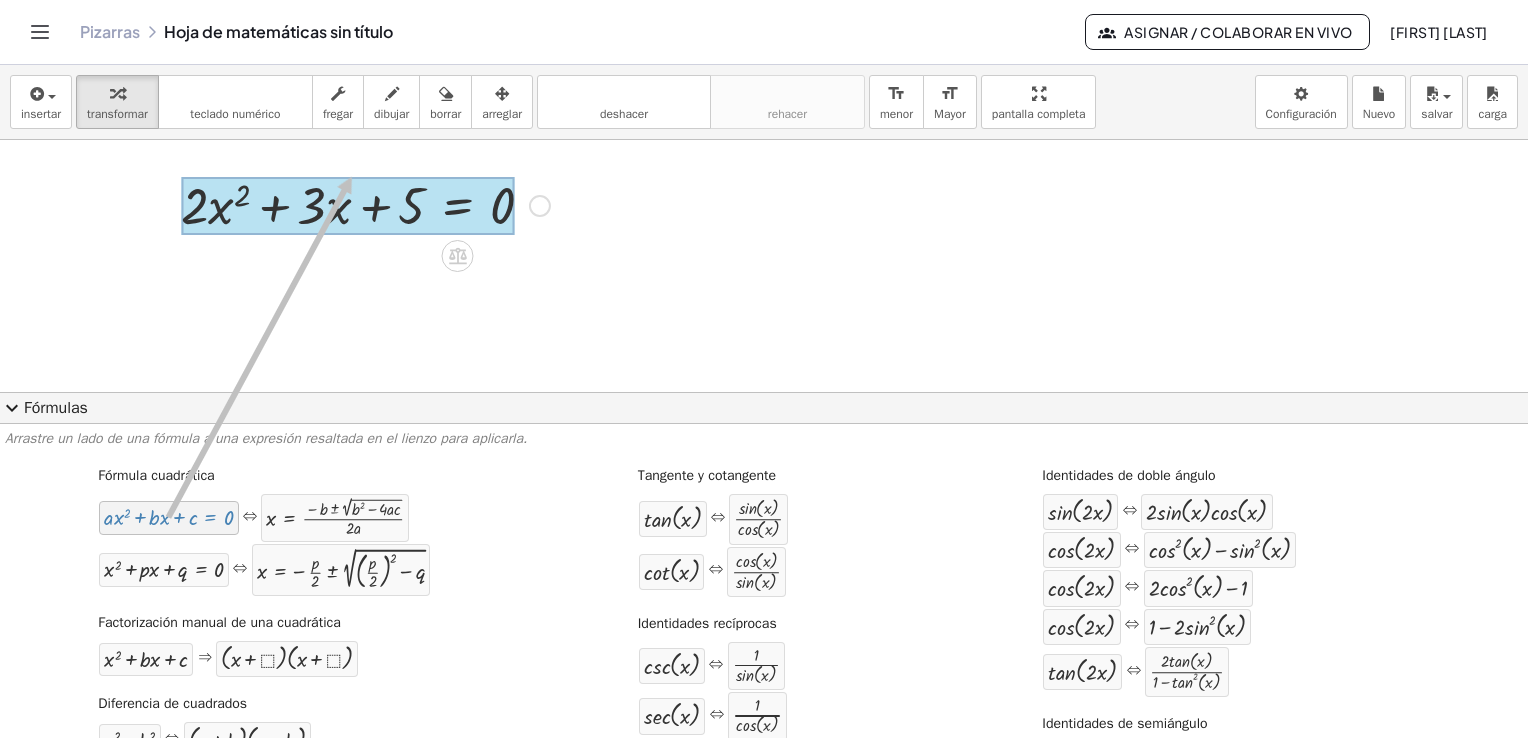 drag, startPoint x: 204, startPoint y: 523, endPoint x: 350, endPoint y: 177, distance: 375.54227 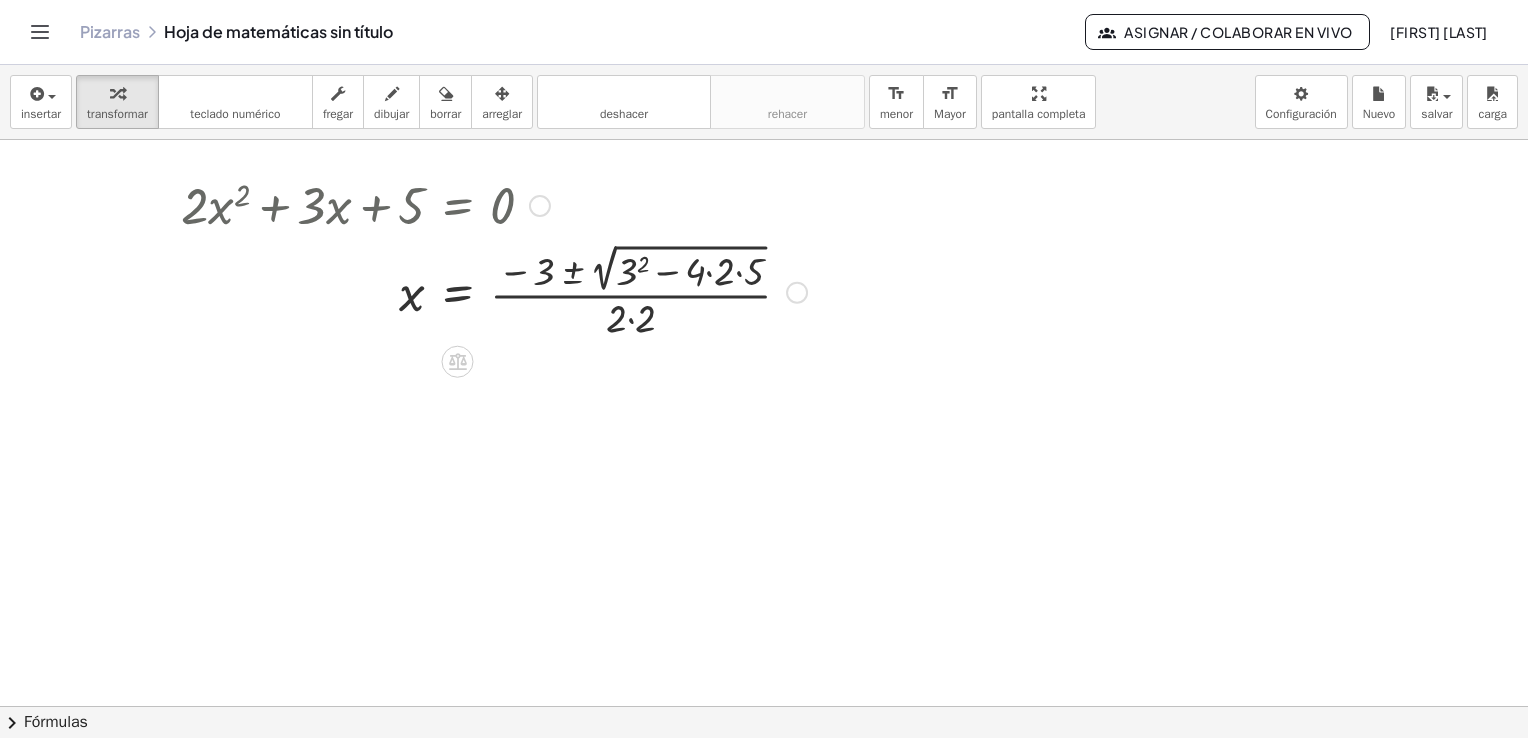 click at bounding box center [797, 293] 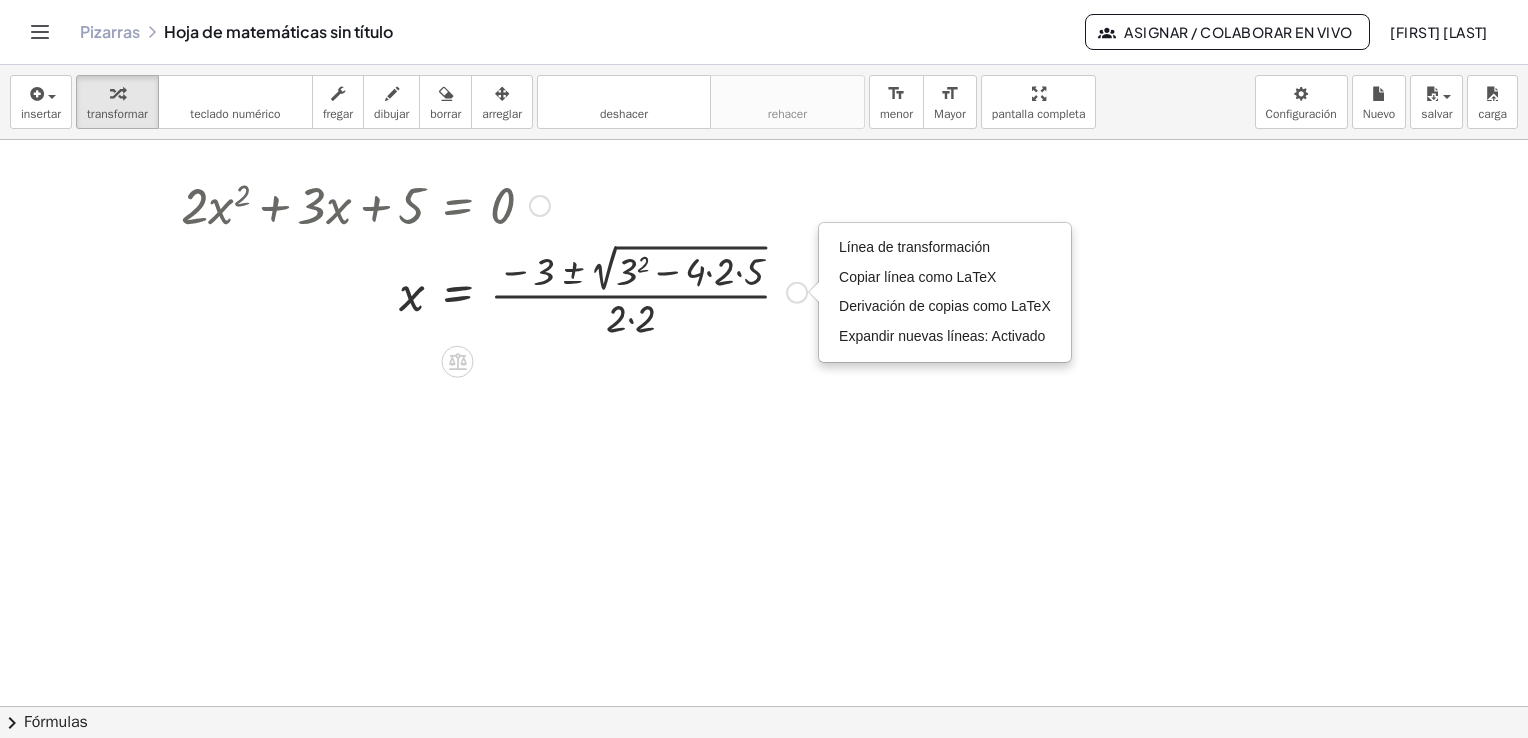 click at bounding box center [494, 290] 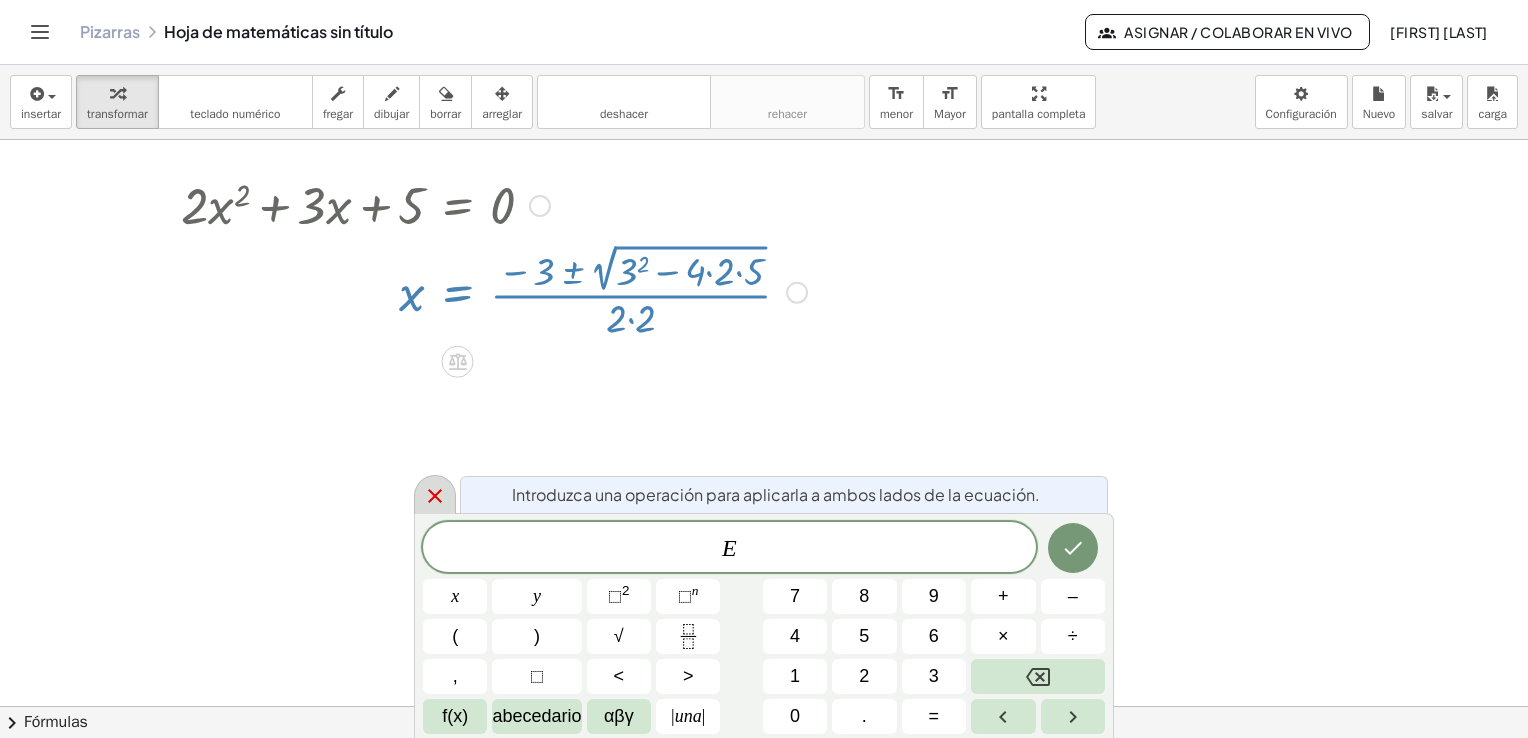 click 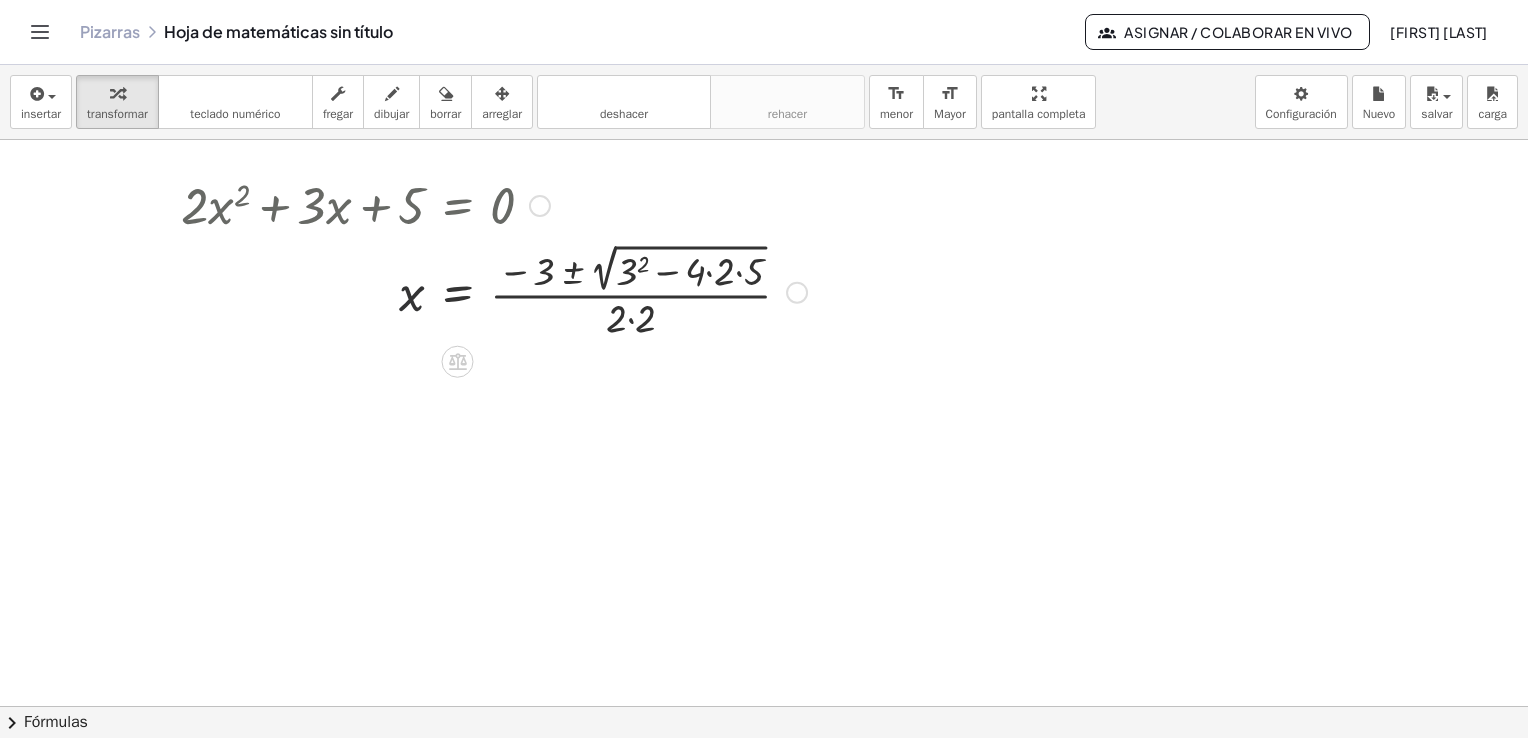 click at bounding box center (494, 290) 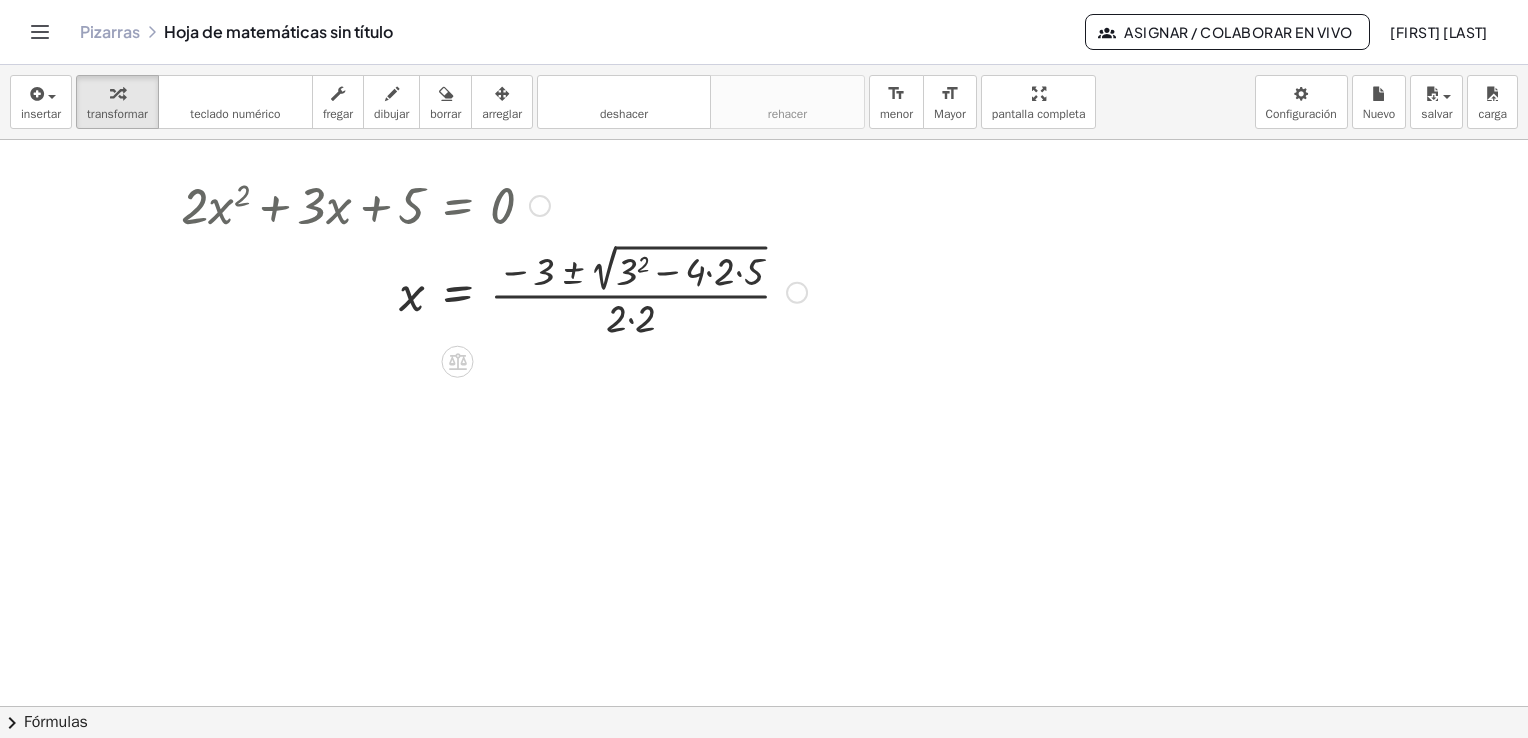 click at bounding box center (494, 290) 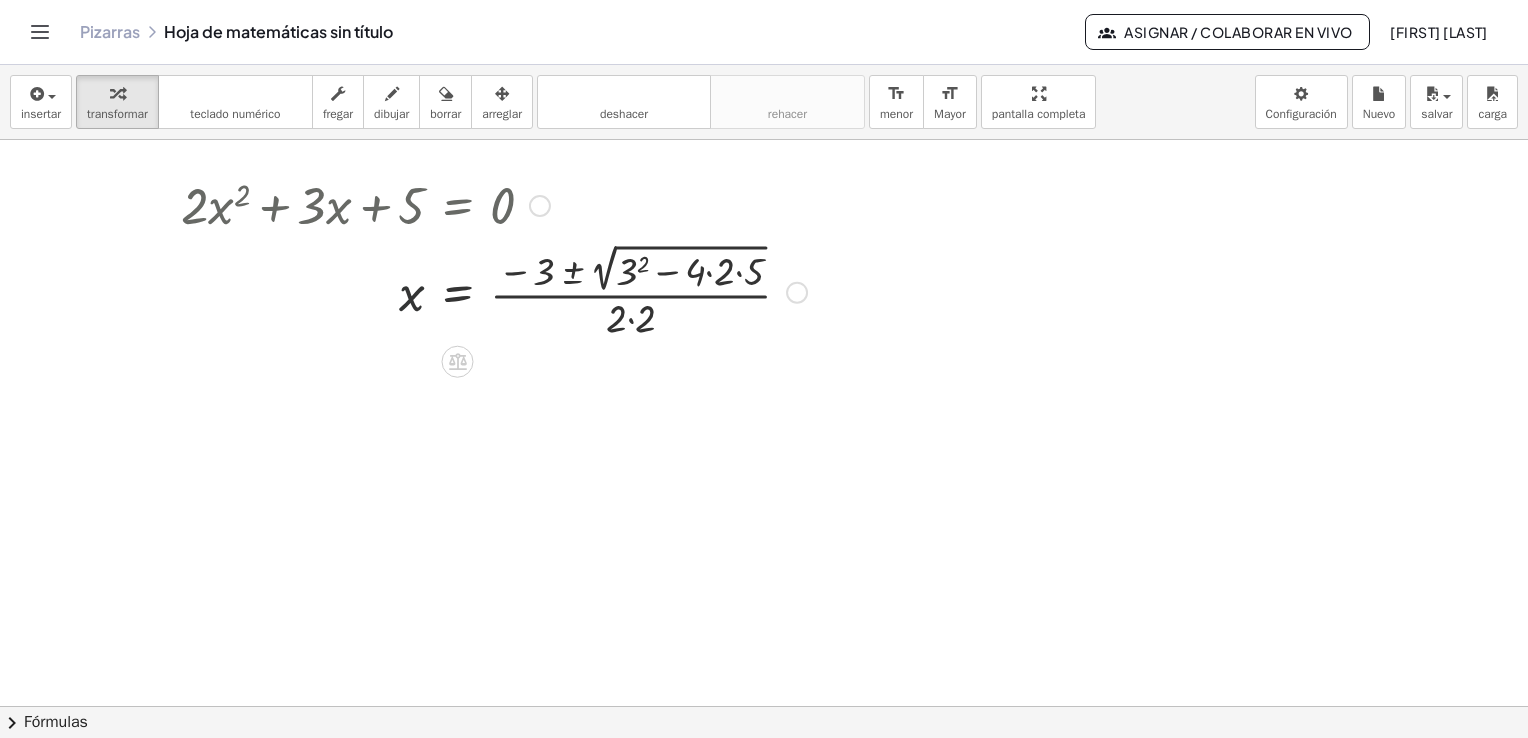 click at bounding box center (494, 290) 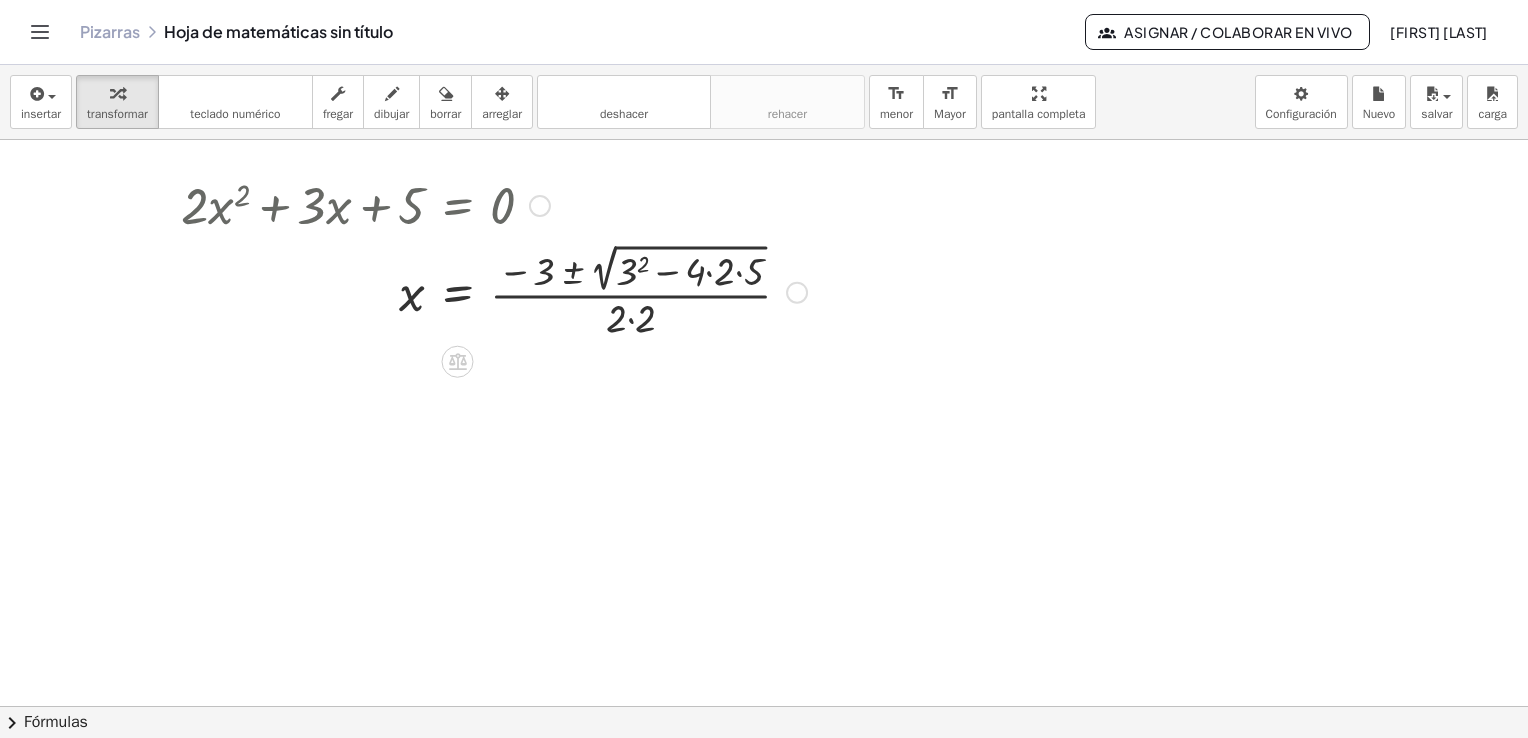 click at bounding box center [494, 290] 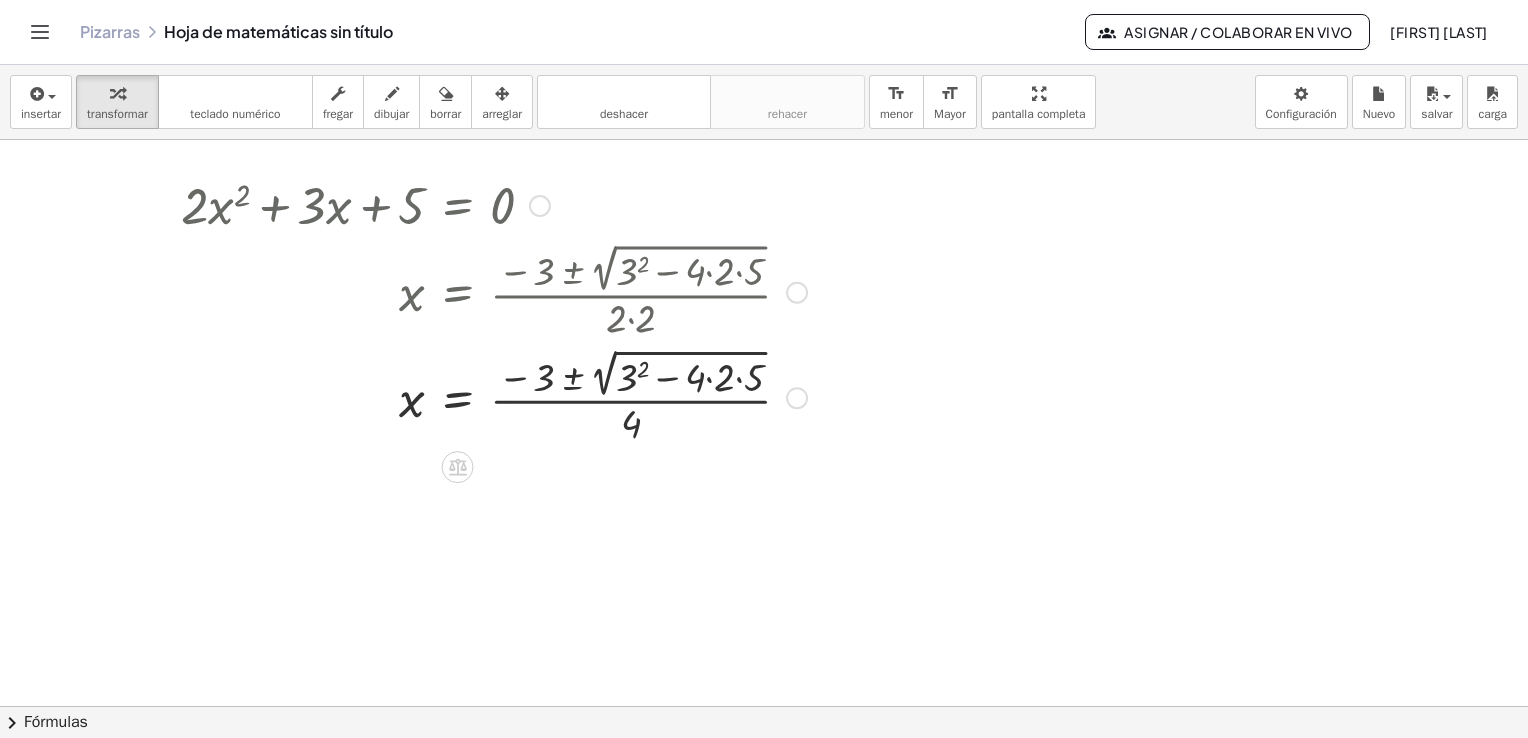 click at bounding box center (494, 395) 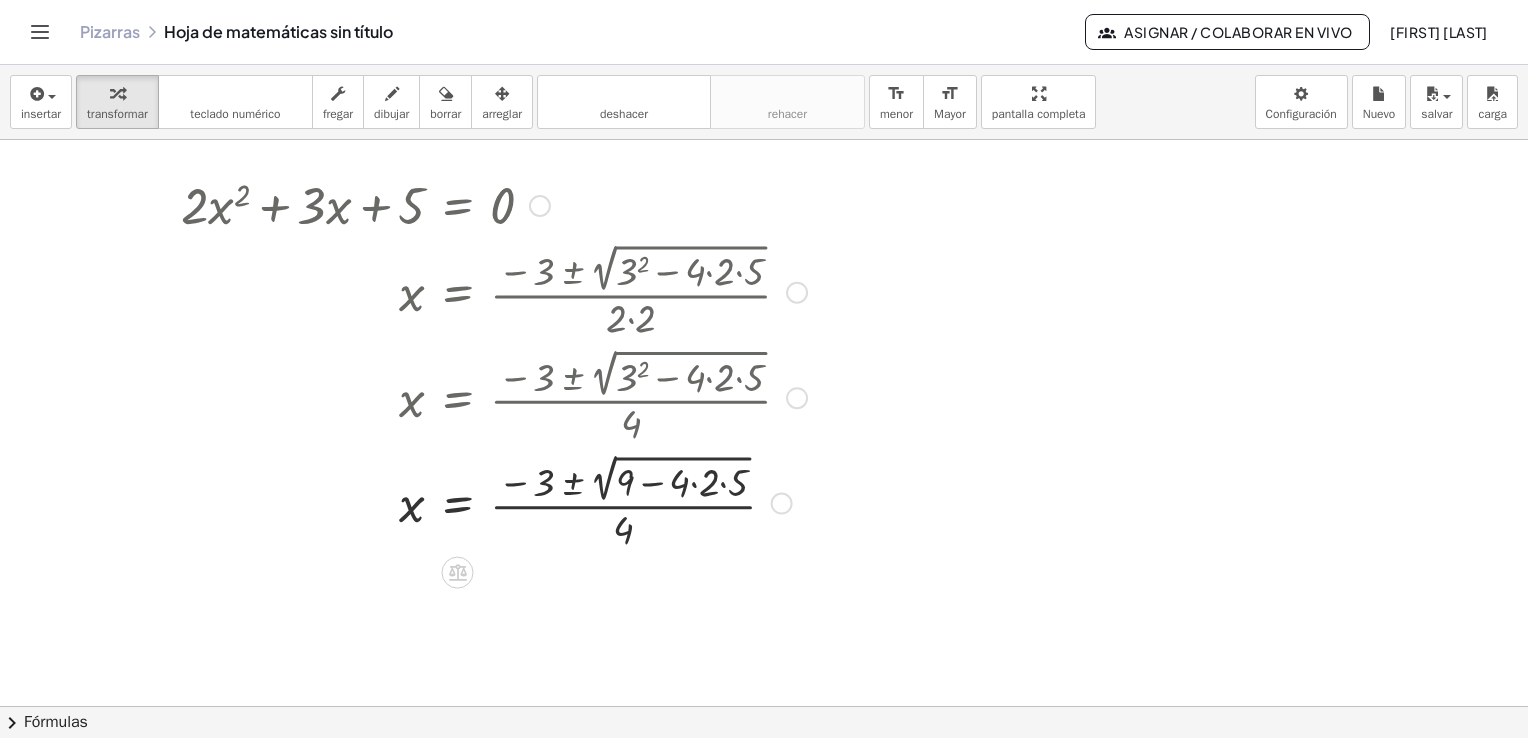 click at bounding box center [494, 501] 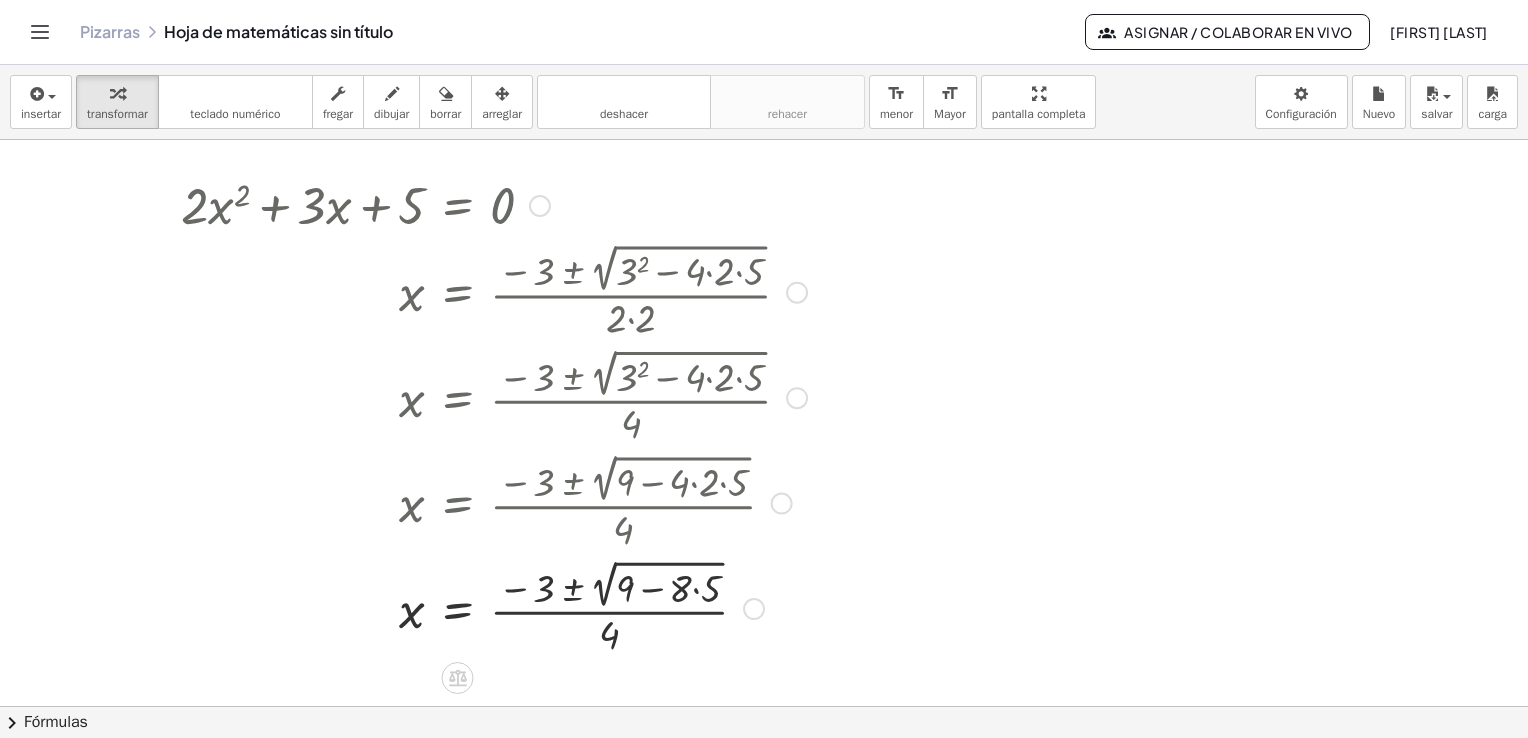 click at bounding box center [494, 606] 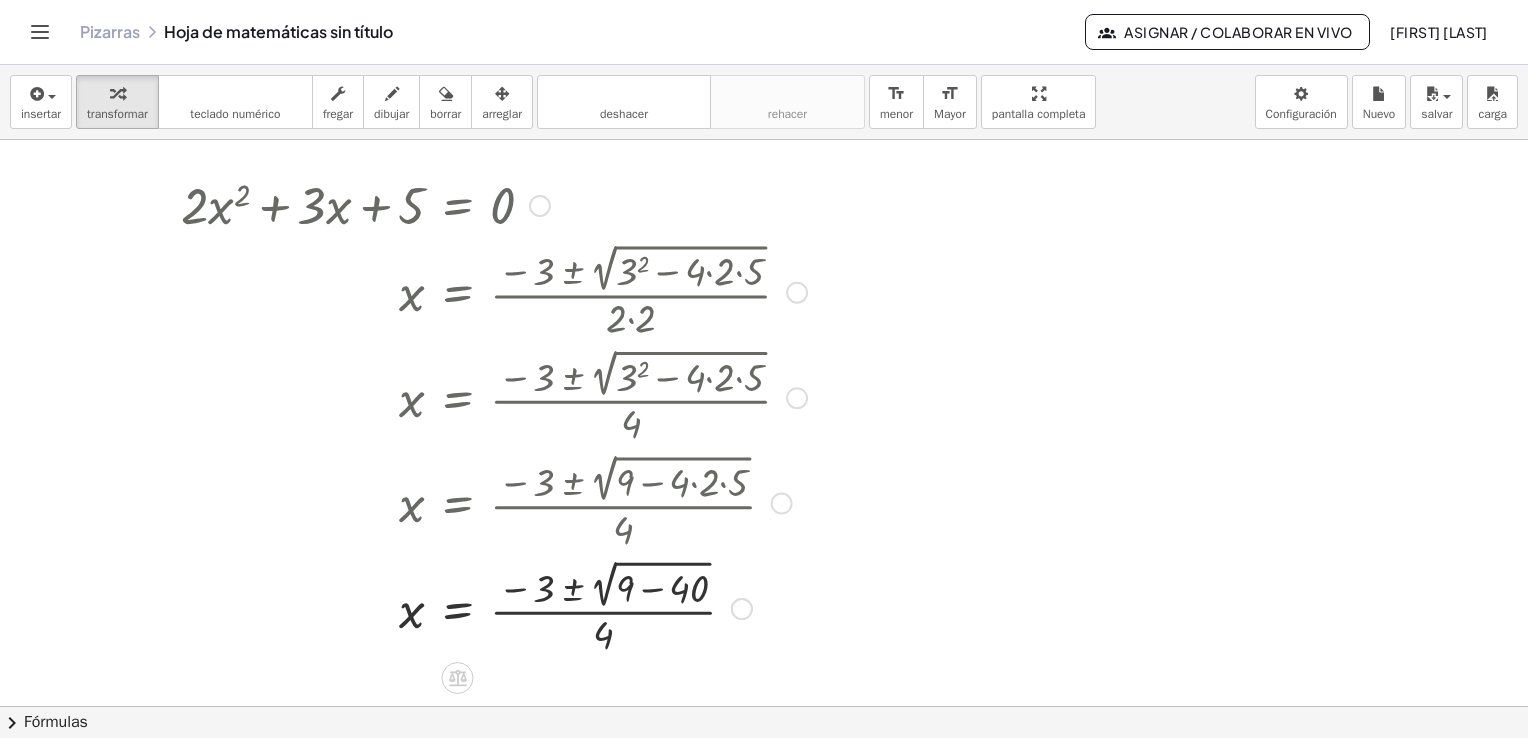 scroll, scrollTop: 200, scrollLeft: 0, axis: vertical 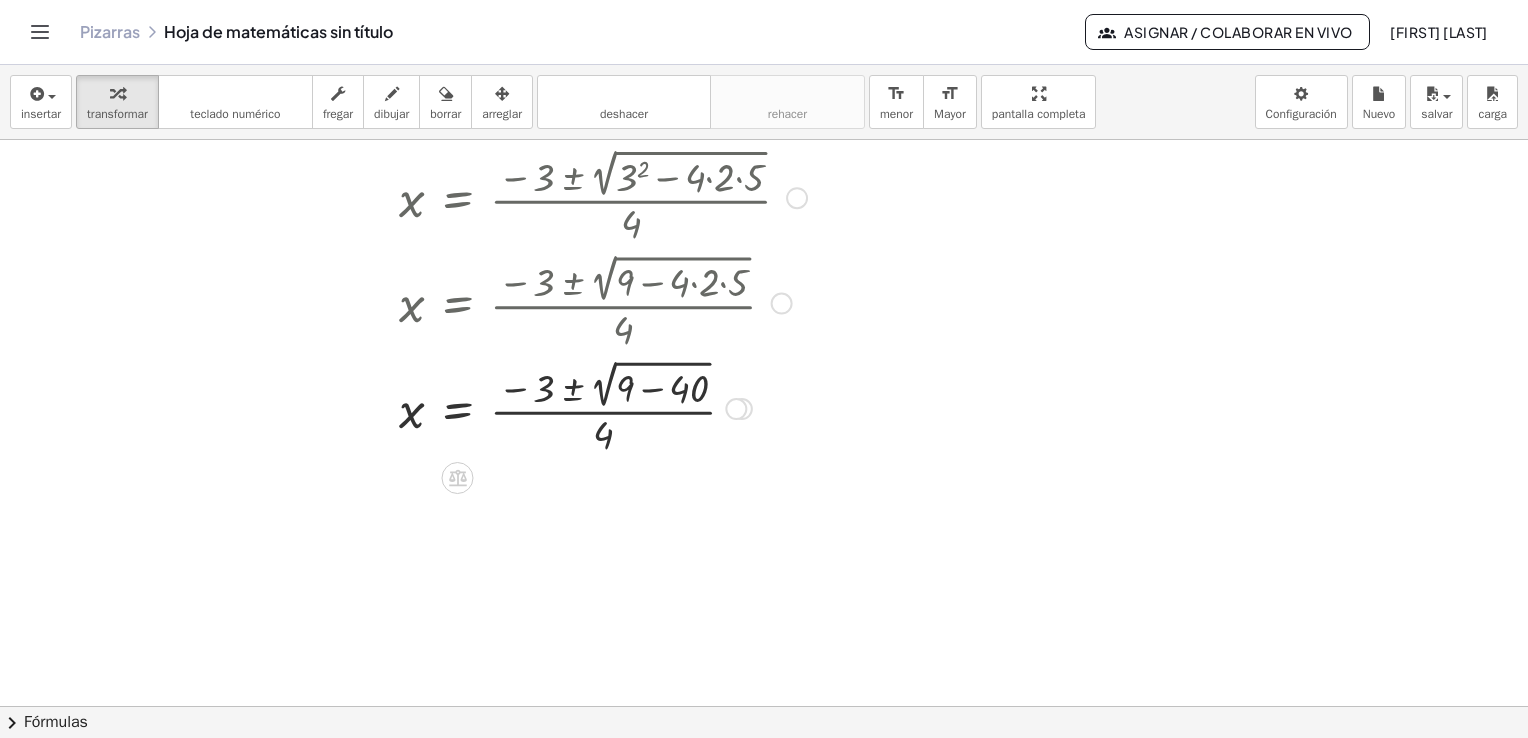 click at bounding box center [494, 406] 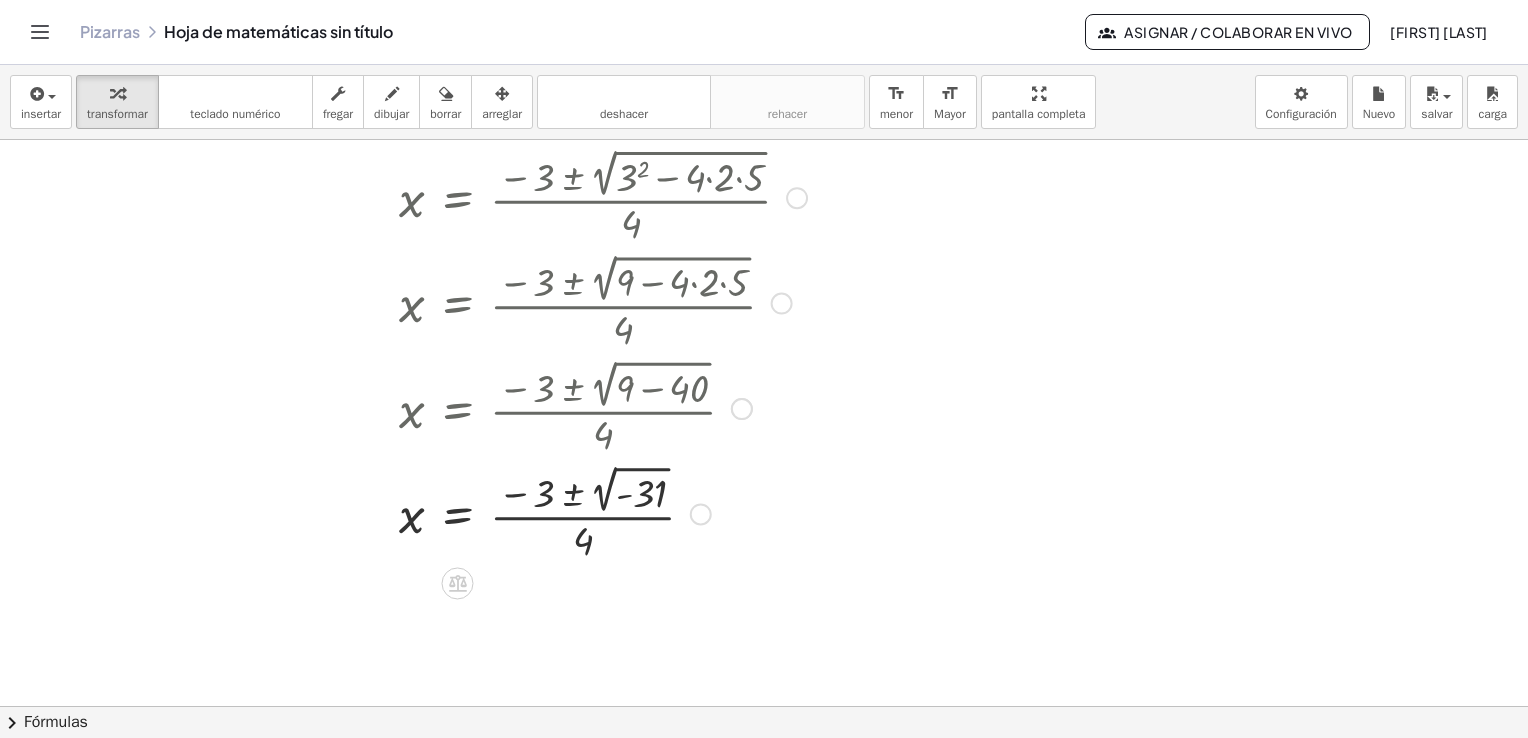 click at bounding box center (494, 512) 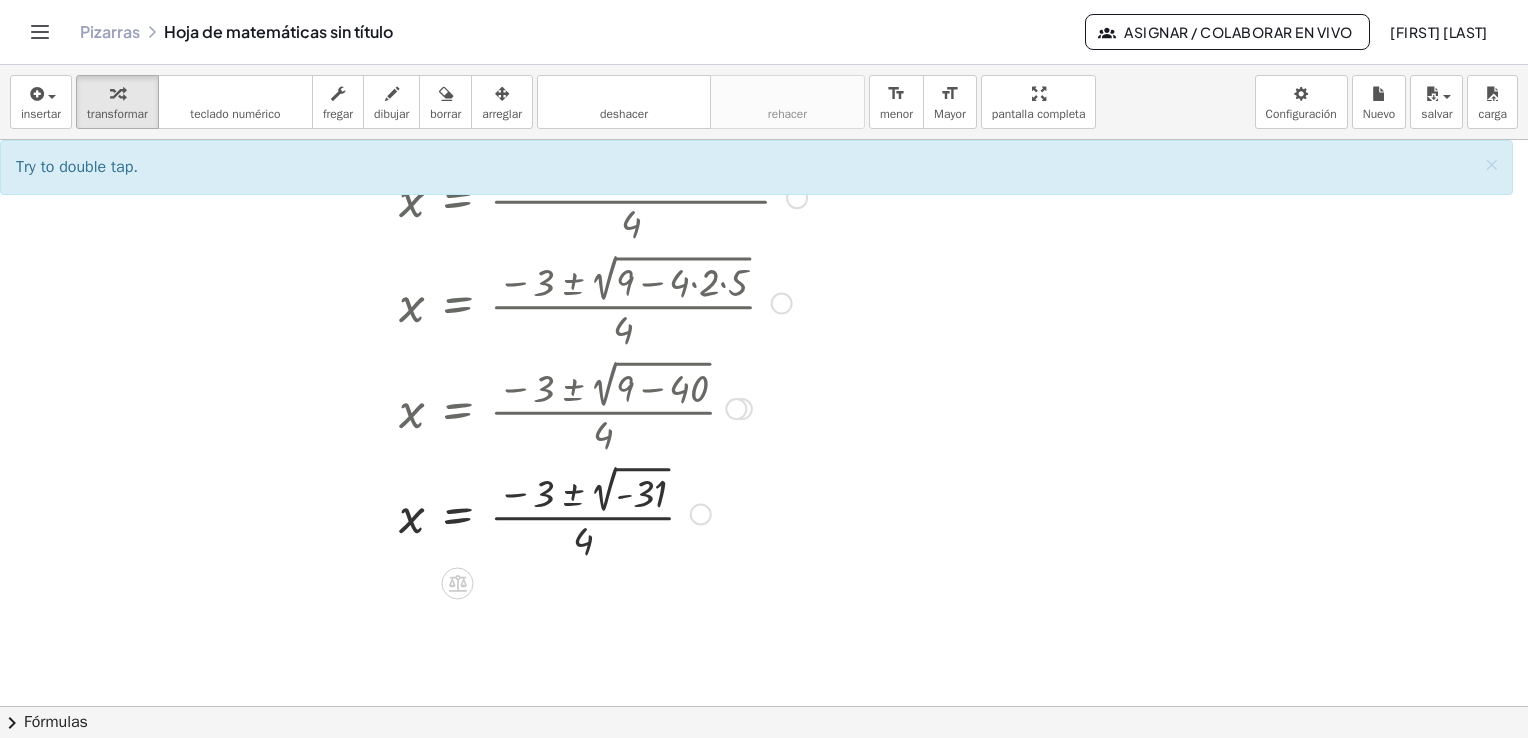 click at bounding box center (494, 512) 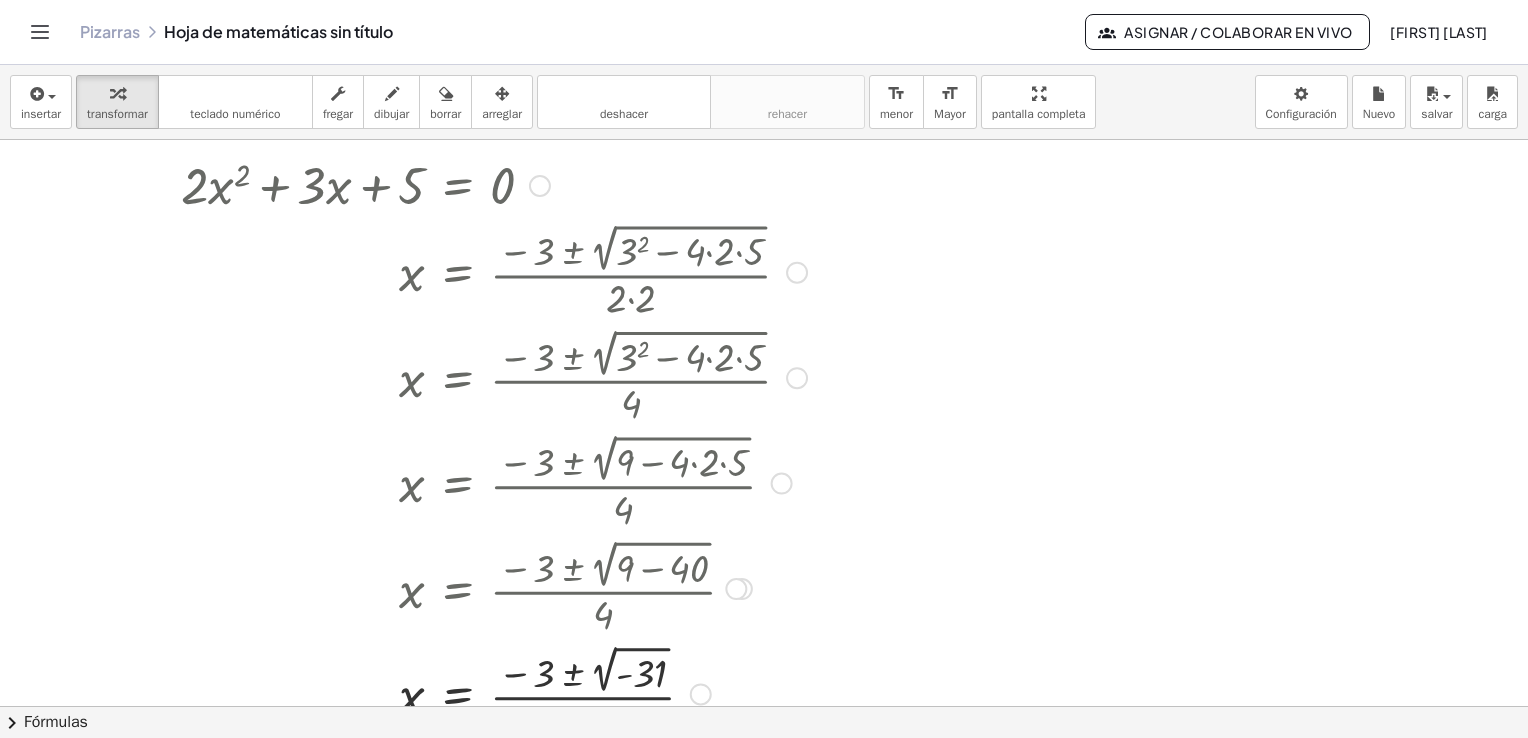 scroll, scrollTop: 0, scrollLeft: 0, axis: both 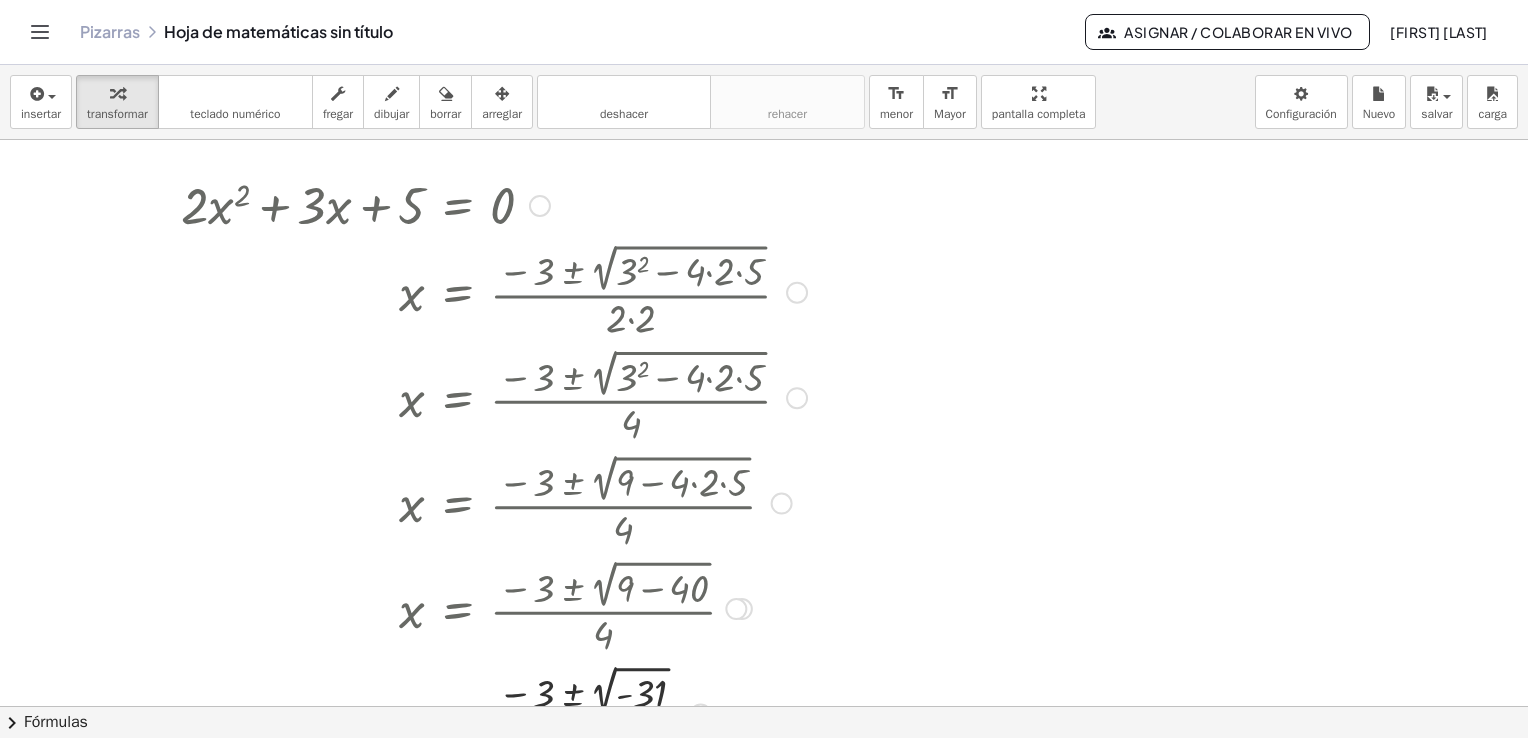 click at bounding box center [494, 204] 